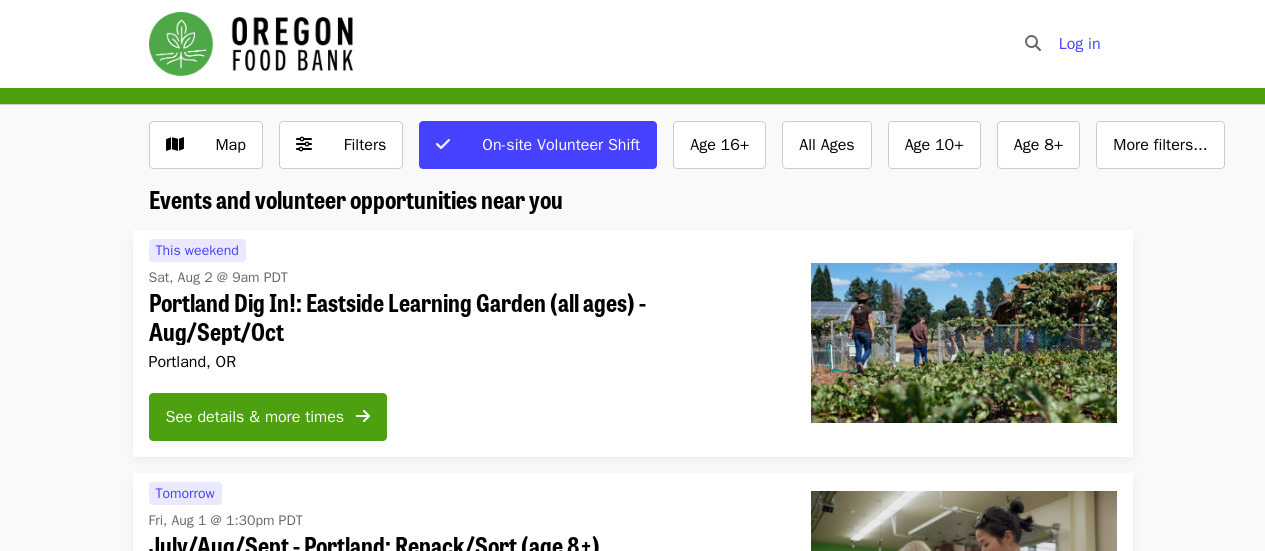scroll, scrollTop: 0, scrollLeft: 0, axis: both 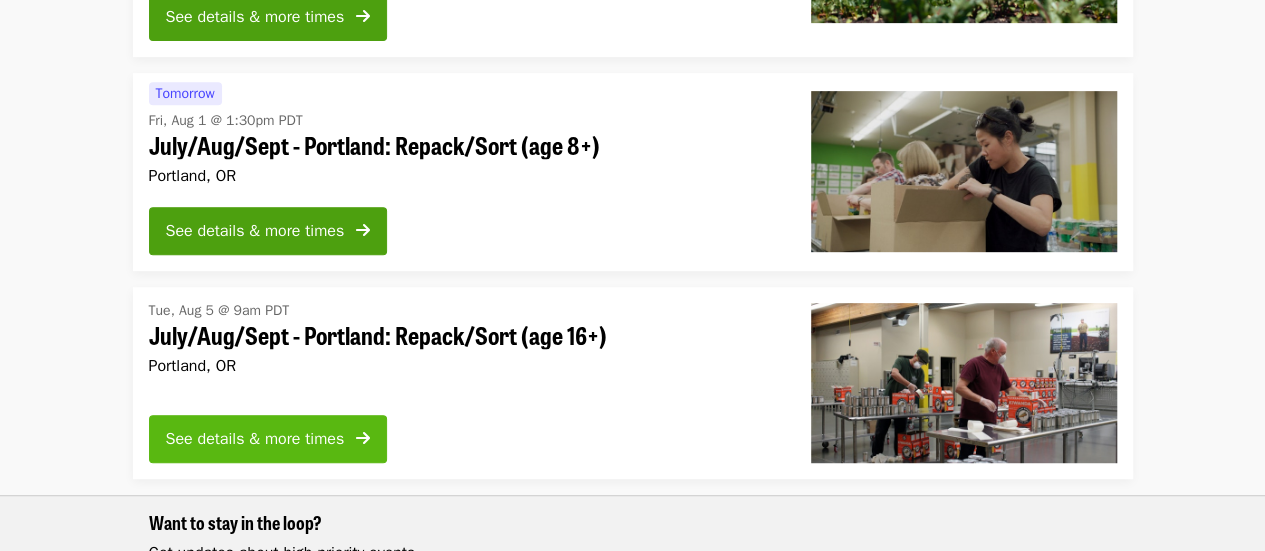 click on "See details & more times" at bounding box center (255, 439) 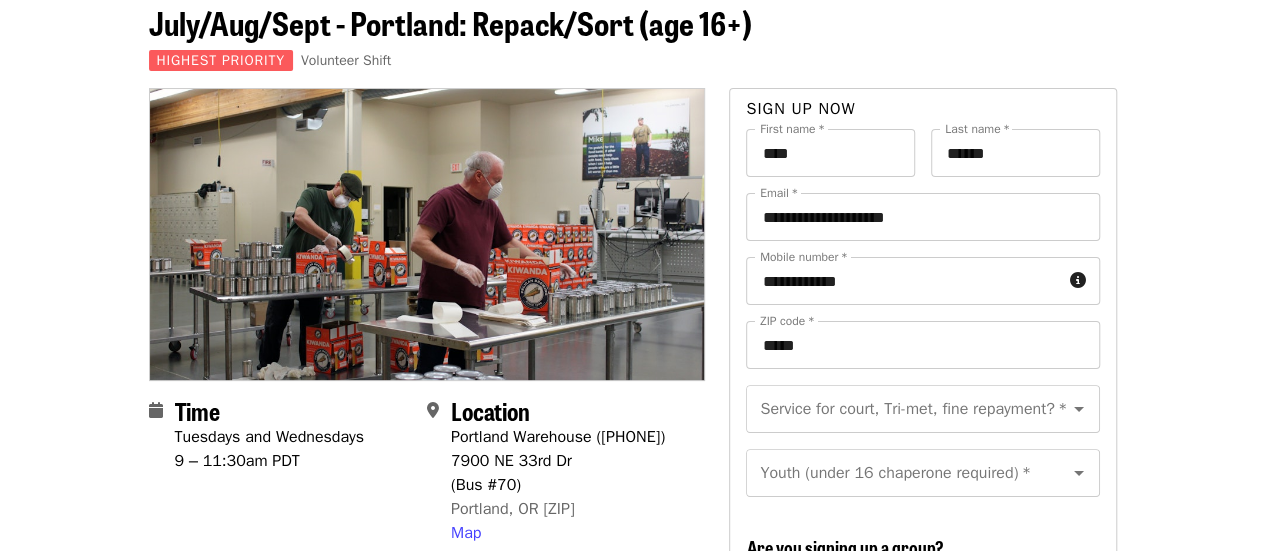 scroll, scrollTop: 0, scrollLeft: 0, axis: both 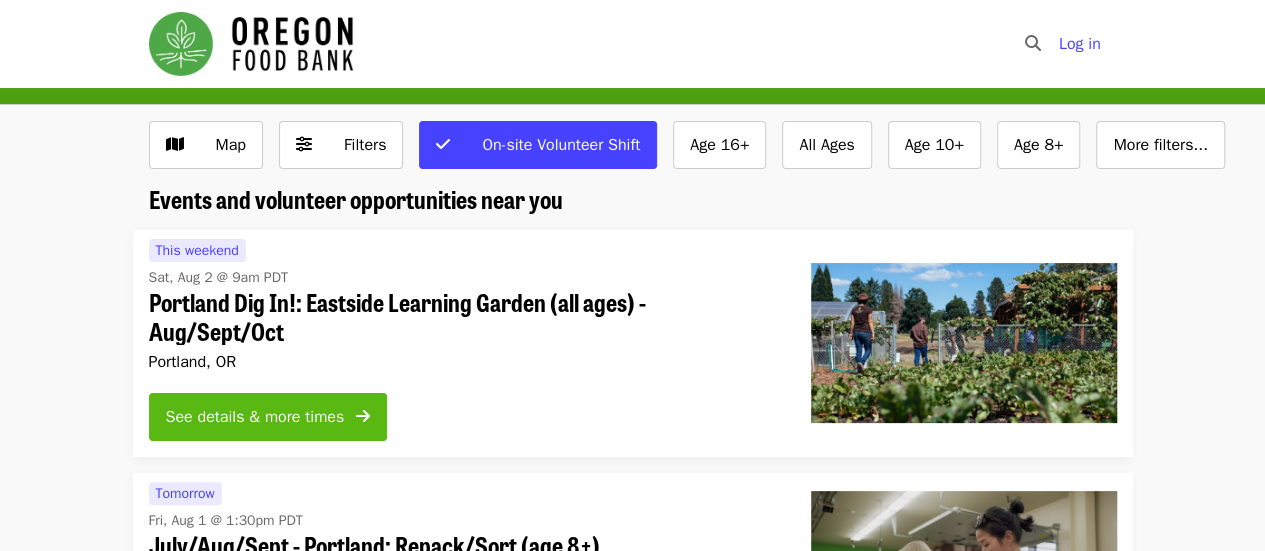 click on "See details & more times" at bounding box center [255, 417] 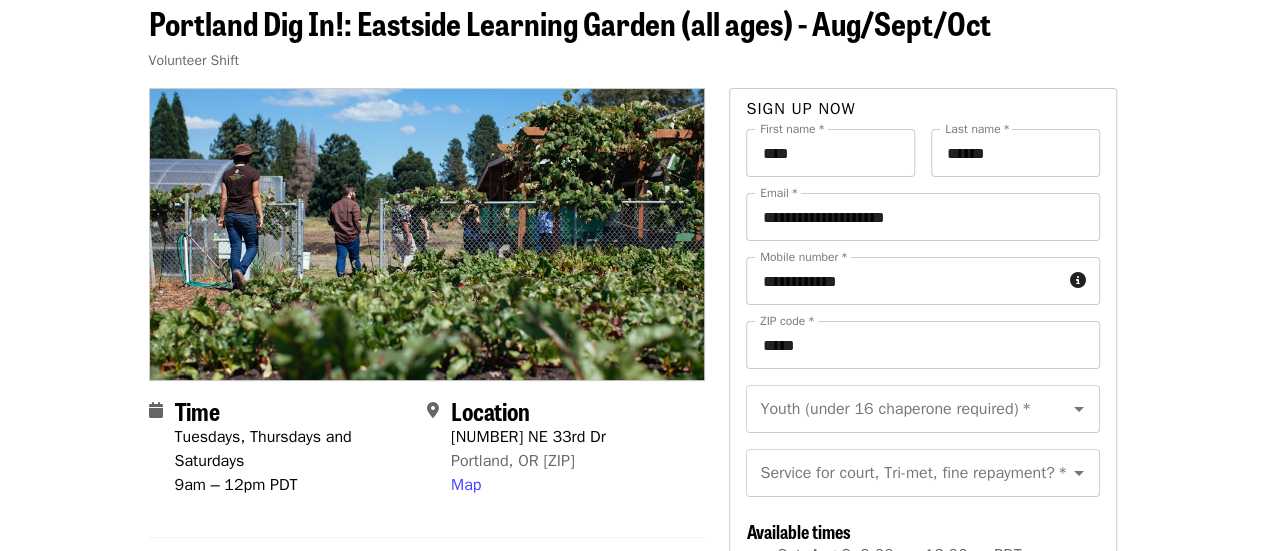 scroll, scrollTop: 0, scrollLeft: 0, axis: both 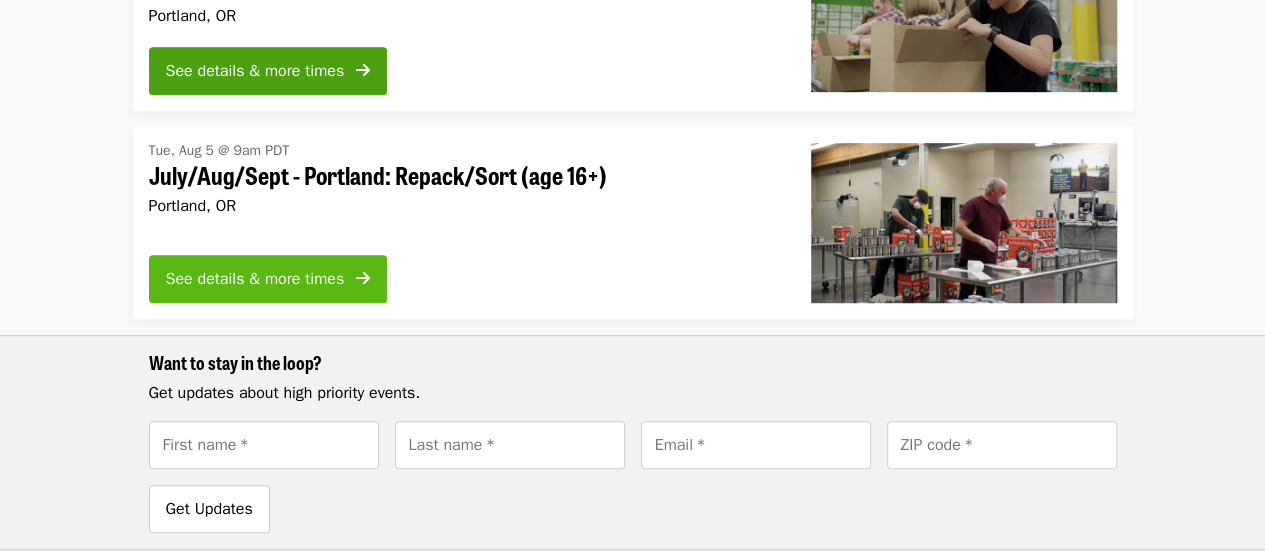 click on "See details & more times" at bounding box center (255, 279) 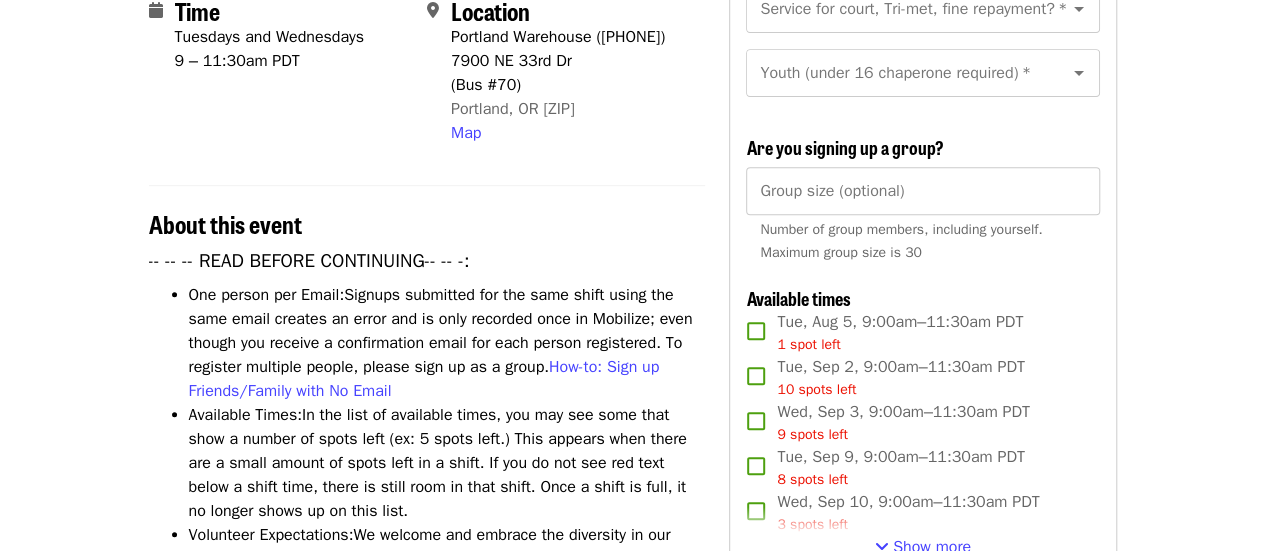 scroll, scrollTop: 600, scrollLeft: 0, axis: vertical 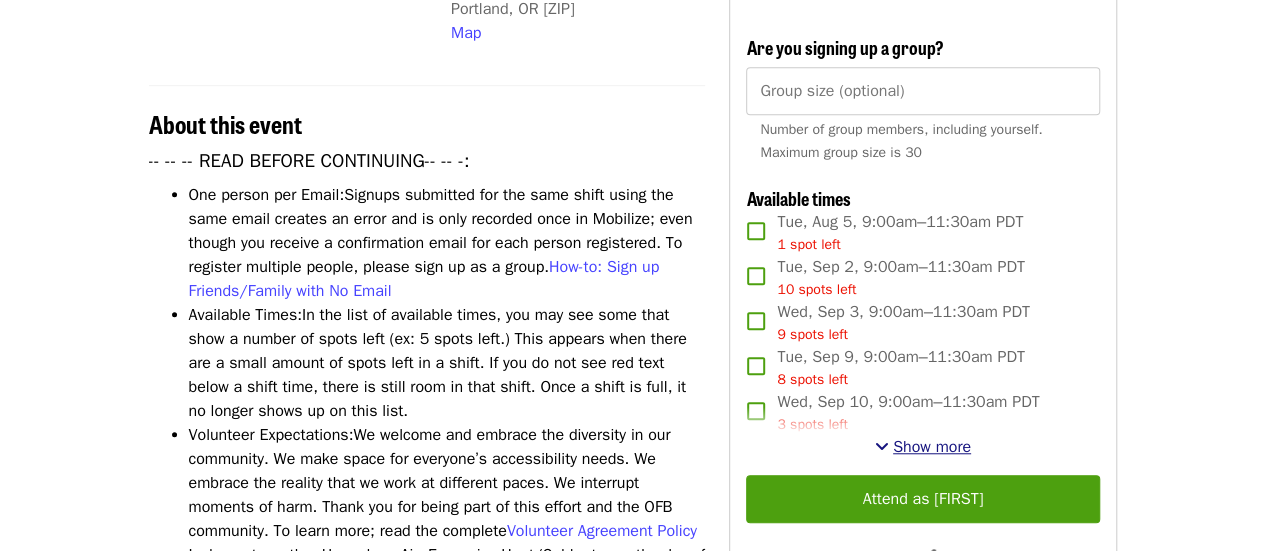 click on "Show more" at bounding box center [932, 447] 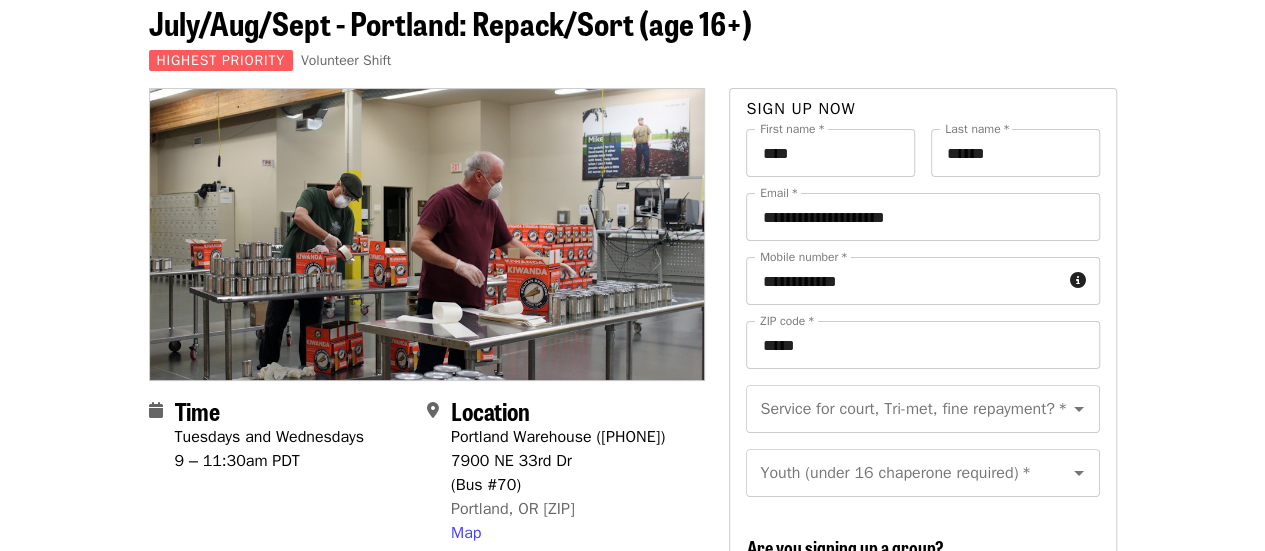 scroll, scrollTop: 0, scrollLeft: 0, axis: both 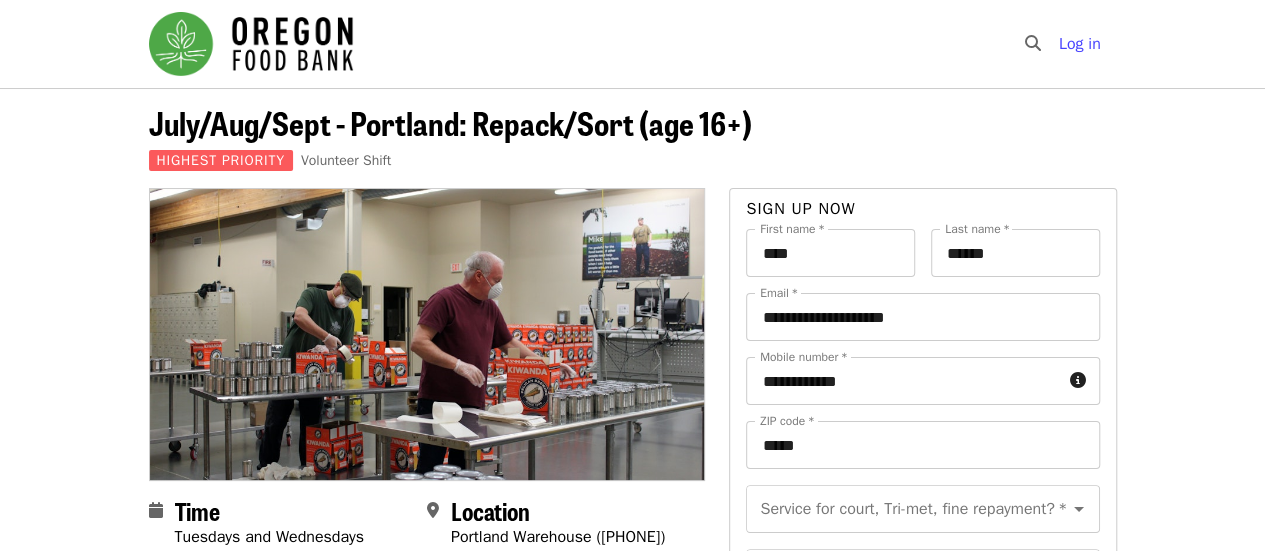 drag, startPoint x: 323, startPoint y: 49, endPoint x: 99, endPoint y: 245, distance: 297.64407 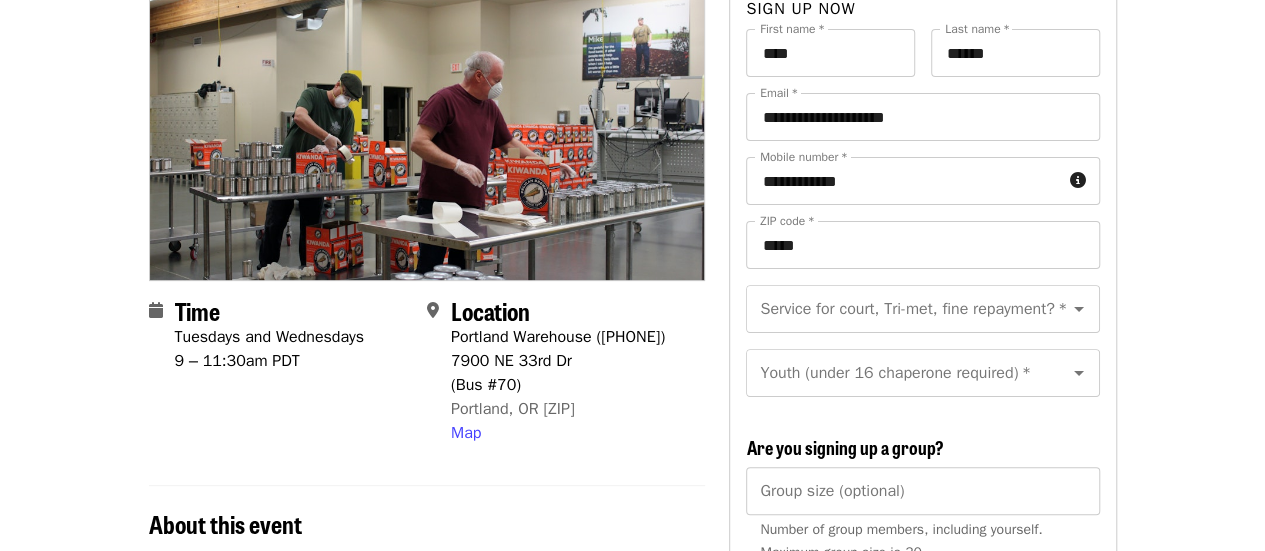 scroll, scrollTop: 0, scrollLeft: 0, axis: both 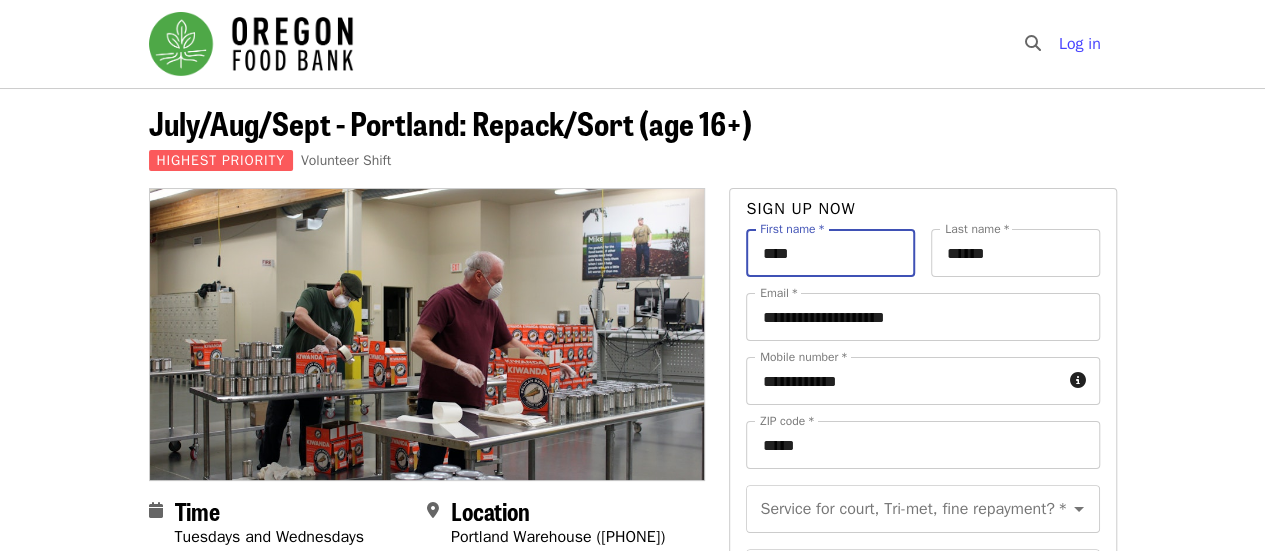 drag, startPoint x: 814, startPoint y: 256, endPoint x: 734, endPoint y: 260, distance: 80.09994 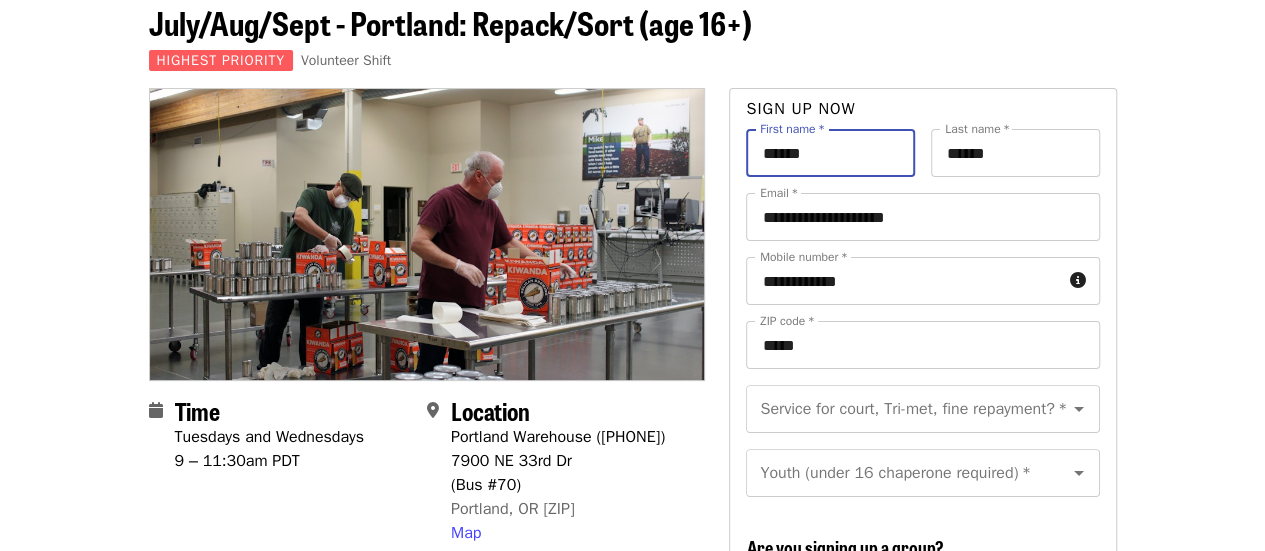 scroll, scrollTop: 0, scrollLeft: 0, axis: both 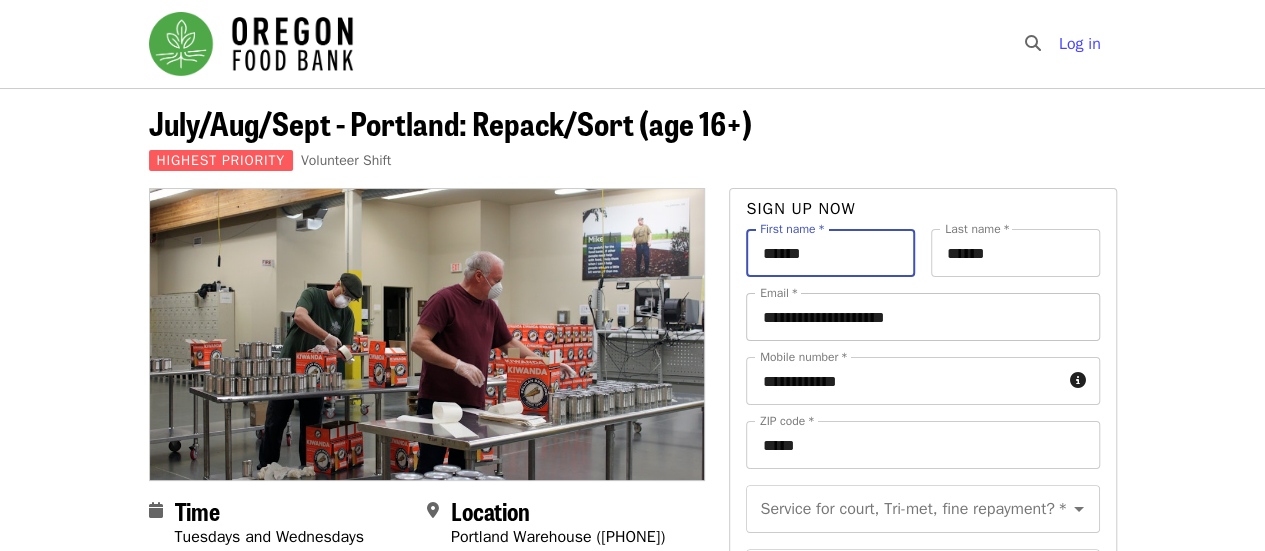 type on "******" 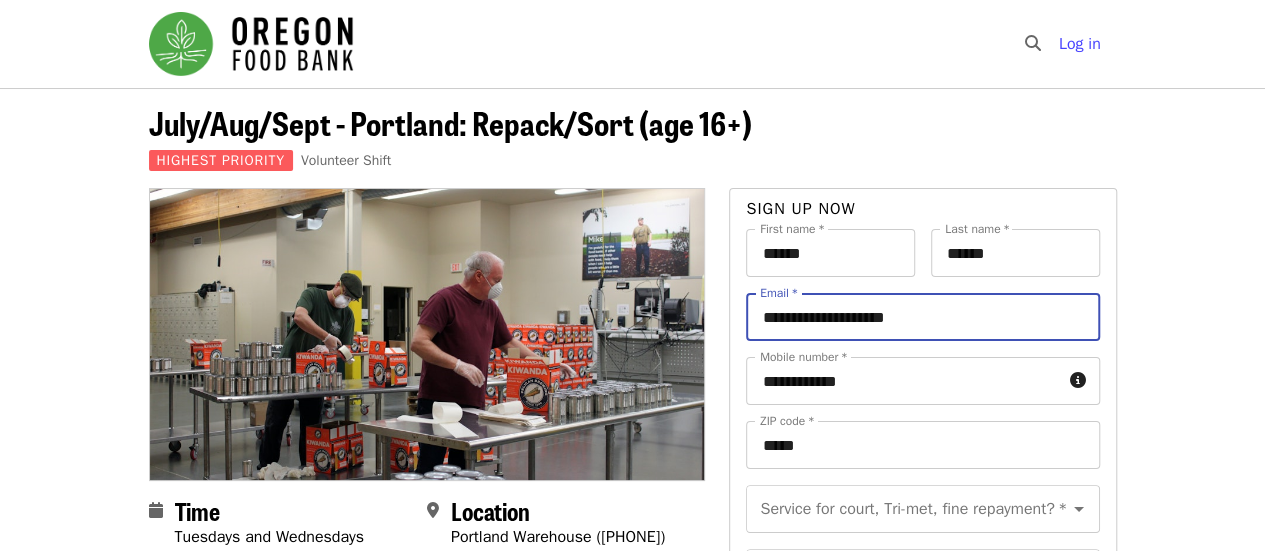 drag, startPoint x: 927, startPoint y: 321, endPoint x: 716, endPoint y: 318, distance: 211.02133 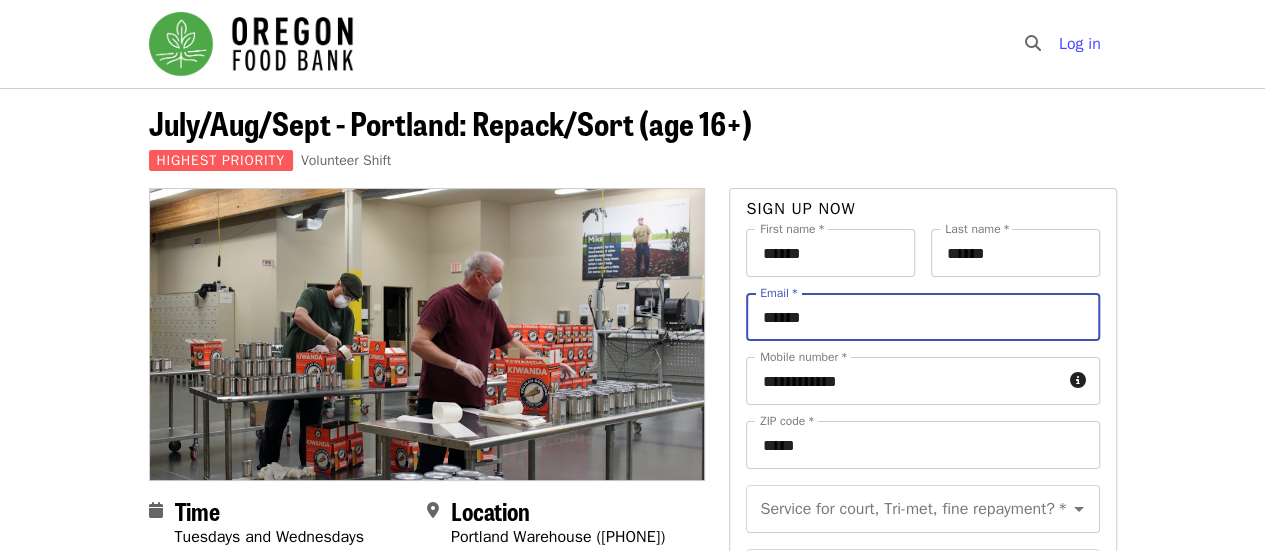 type on "**********" 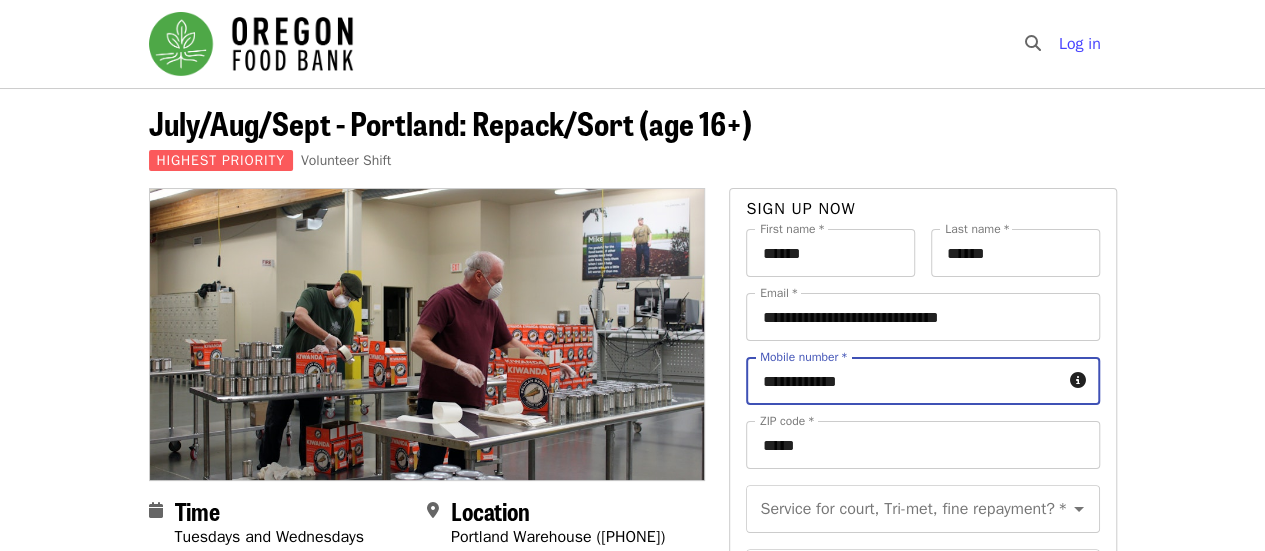 drag, startPoint x: 877, startPoint y: 382, endPoint x: 698, endPoint y: 351, distance: 181.66452 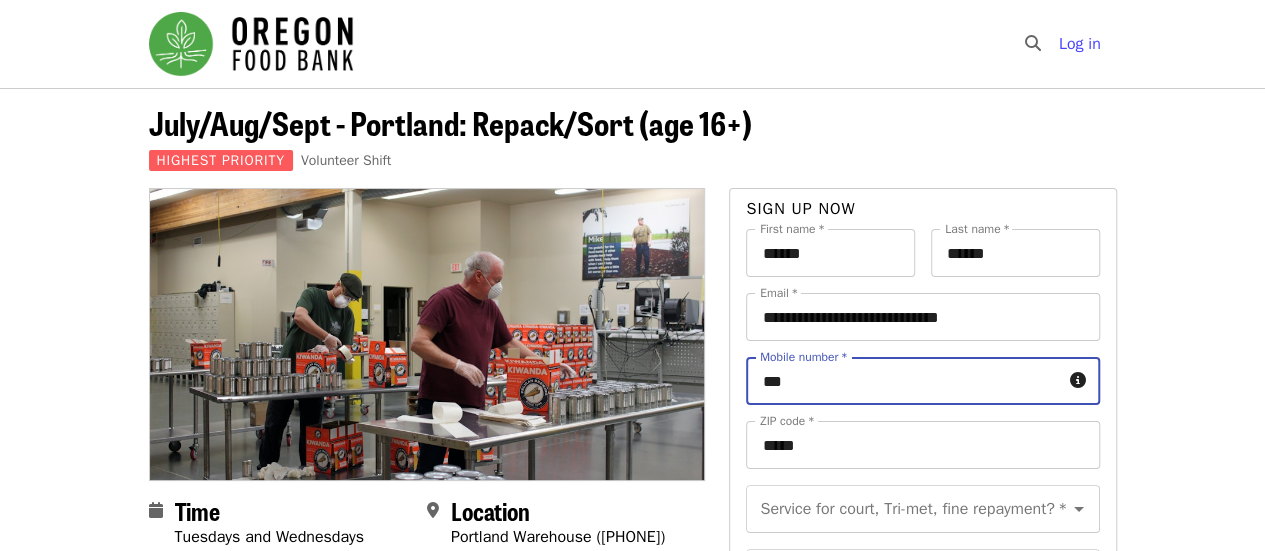 type on "**********" 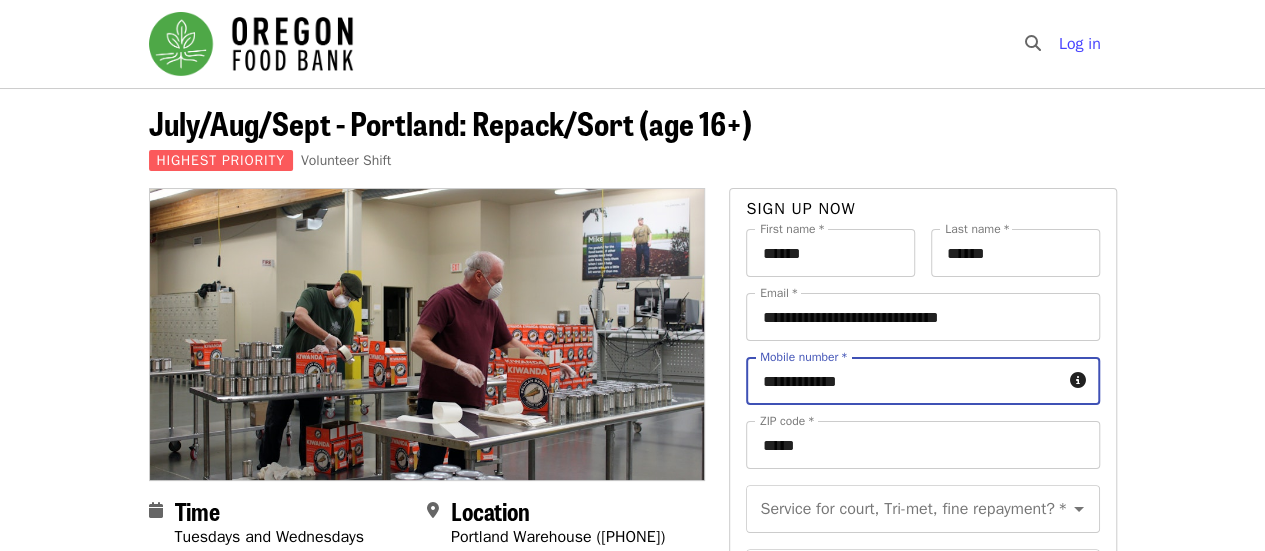 scroll, scrollTop: 200, scrollLeft: 0, axis: vertical 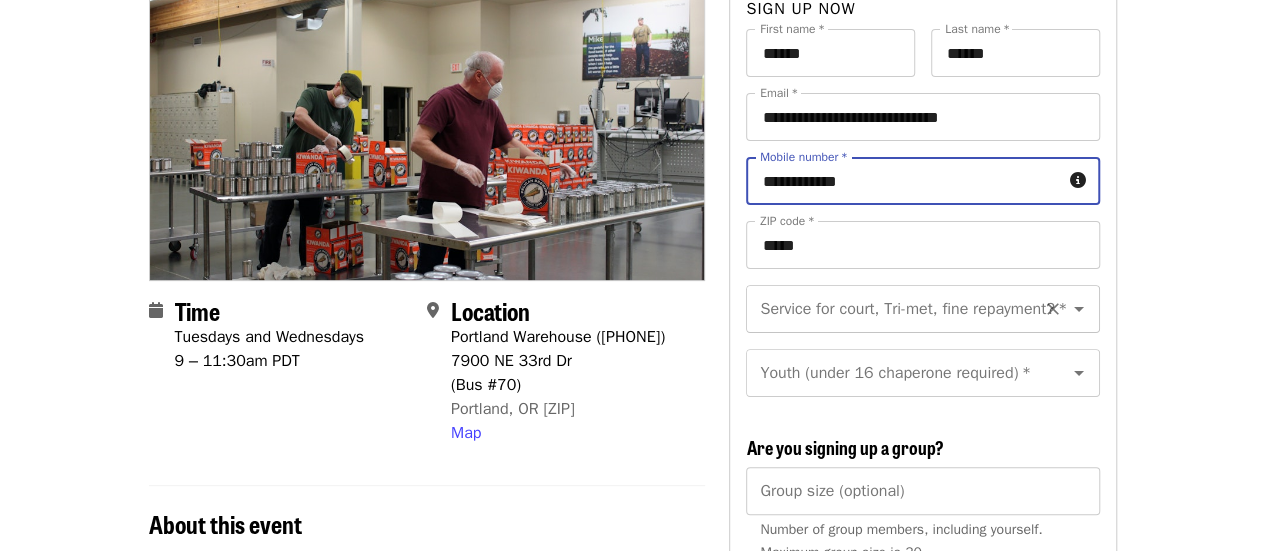click on "Service for court, Tri-met, fine repayment?   *" at bounding box center [898, 309] 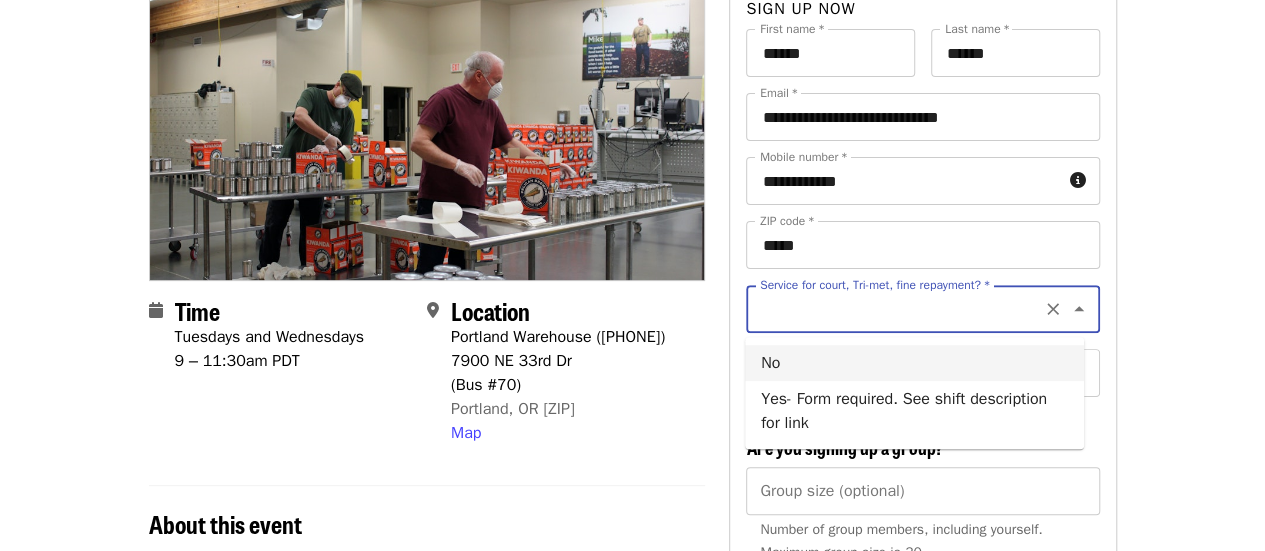 click on "No" at bounding box center [914, 363] 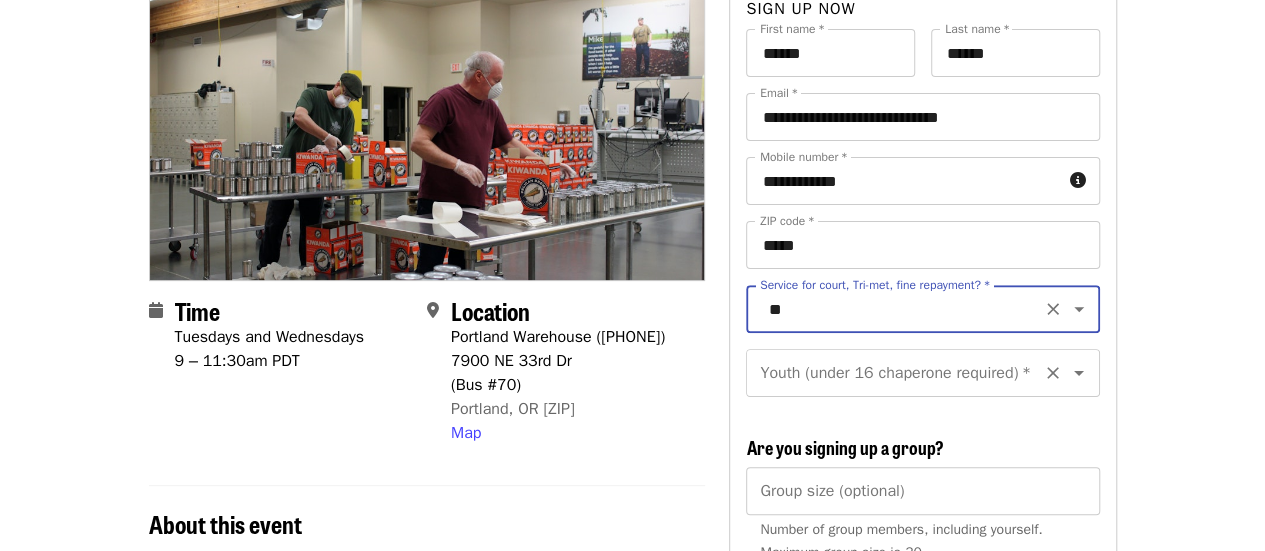 click on "Youth (under 16 chaperone required)   *" at bounding box center (898, 373) 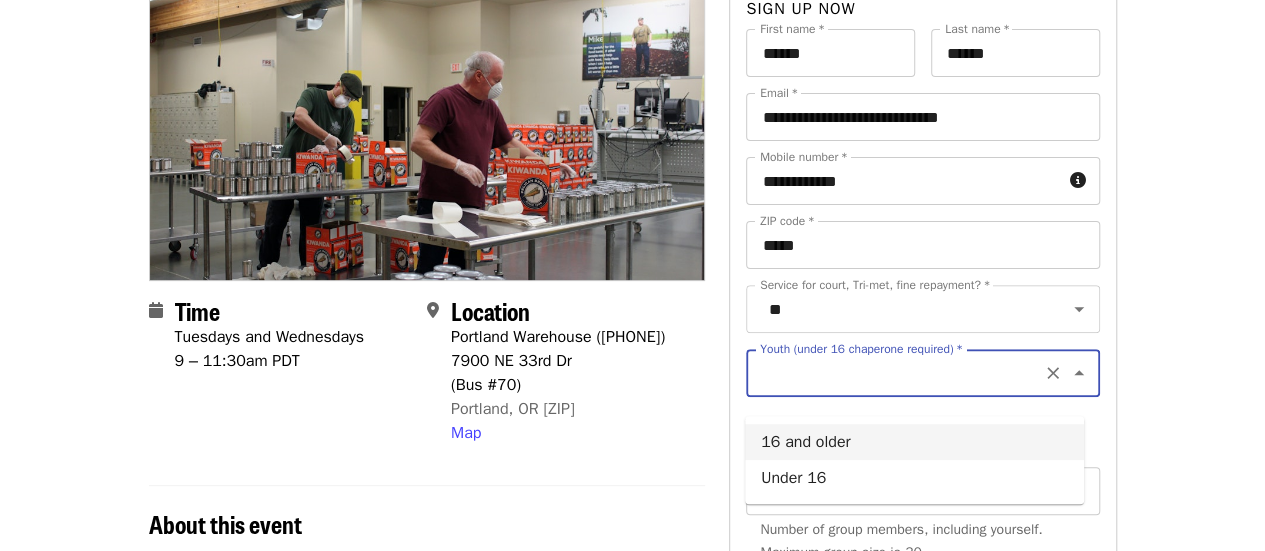 click on "16 and older" at bounding box center (914, 442) 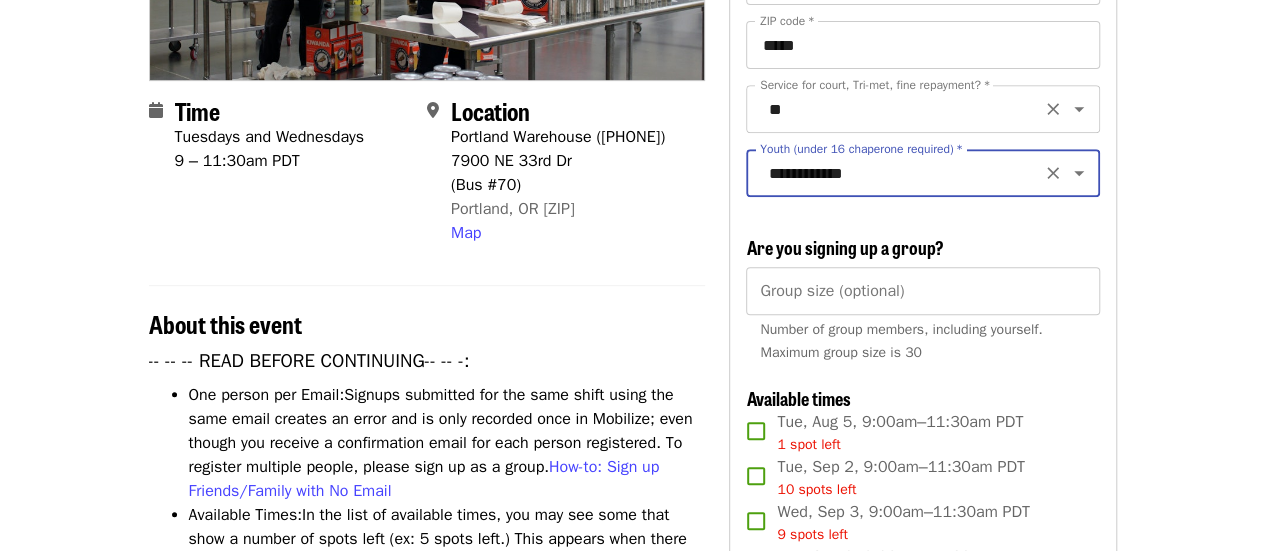 scroll, scrollTop: 500, scrollLeft: 0, axis: vertical 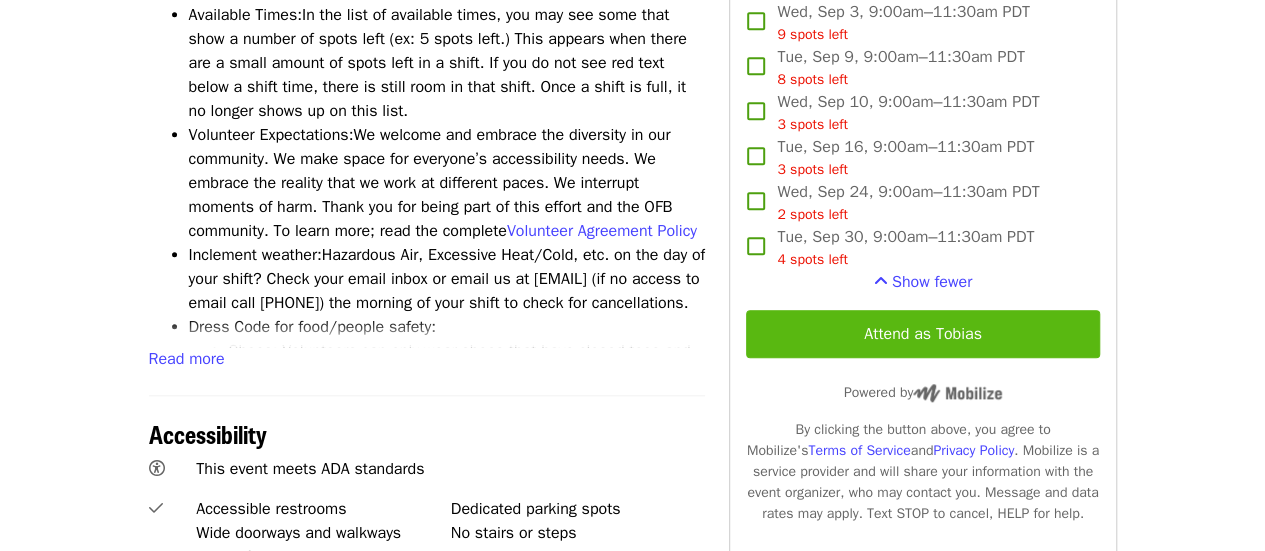 click on "Attend as Tobias" at bounding box center [922, 334] 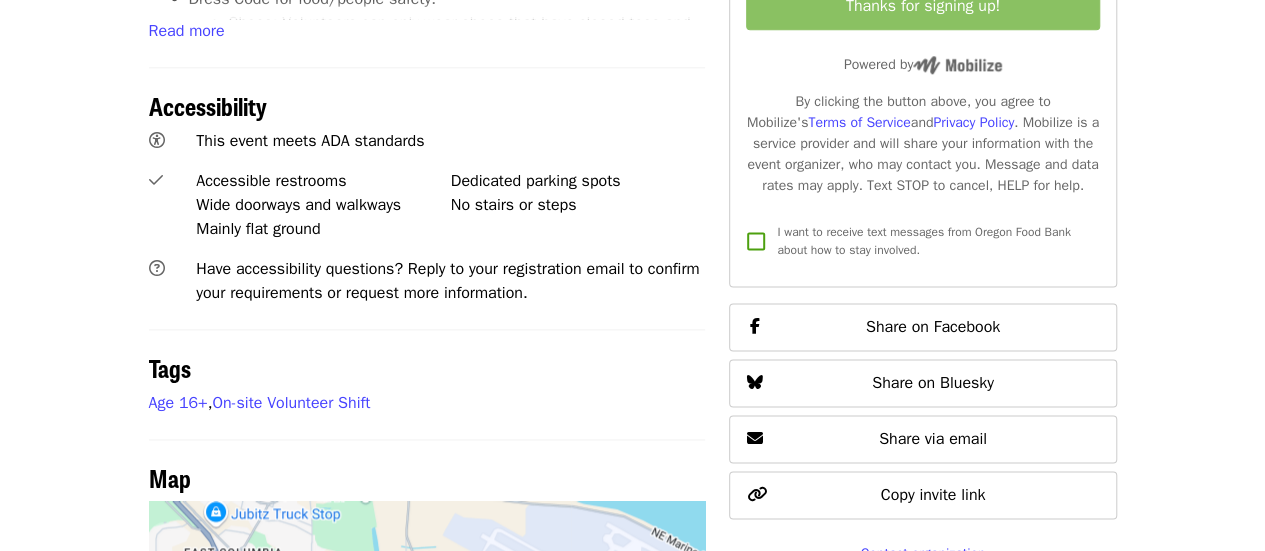 scroll, scrollTop: 1128, scrollLeft: 0, axis: vertical 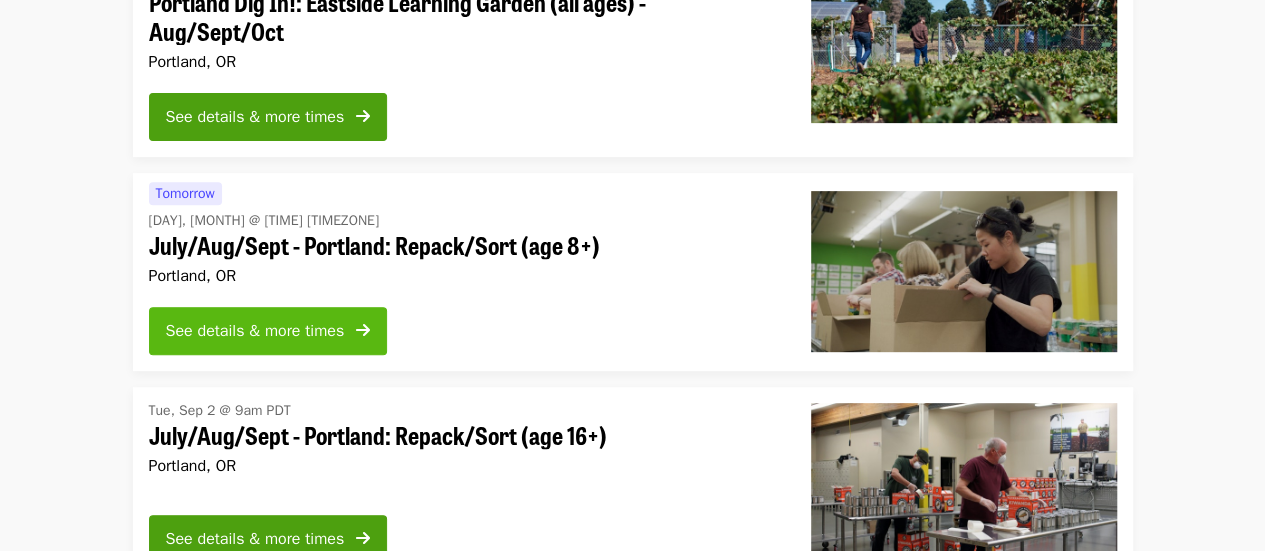 click on "See details & more times" at bounding box center [255, 331] 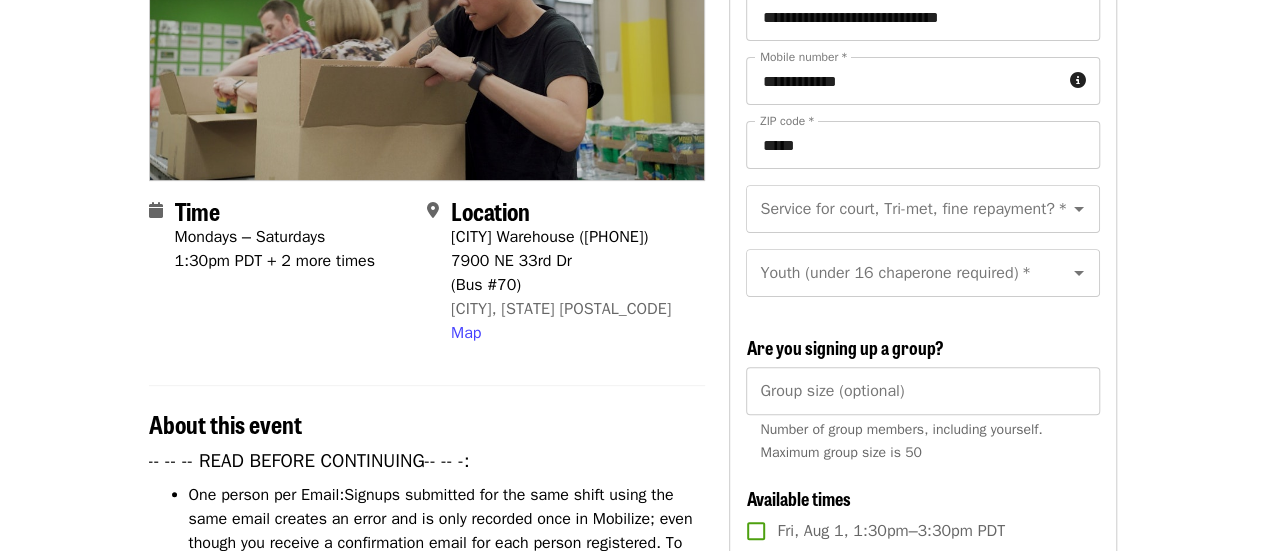 scroll, scrollTop: 400, scrollLeft: 0, axis: vertical 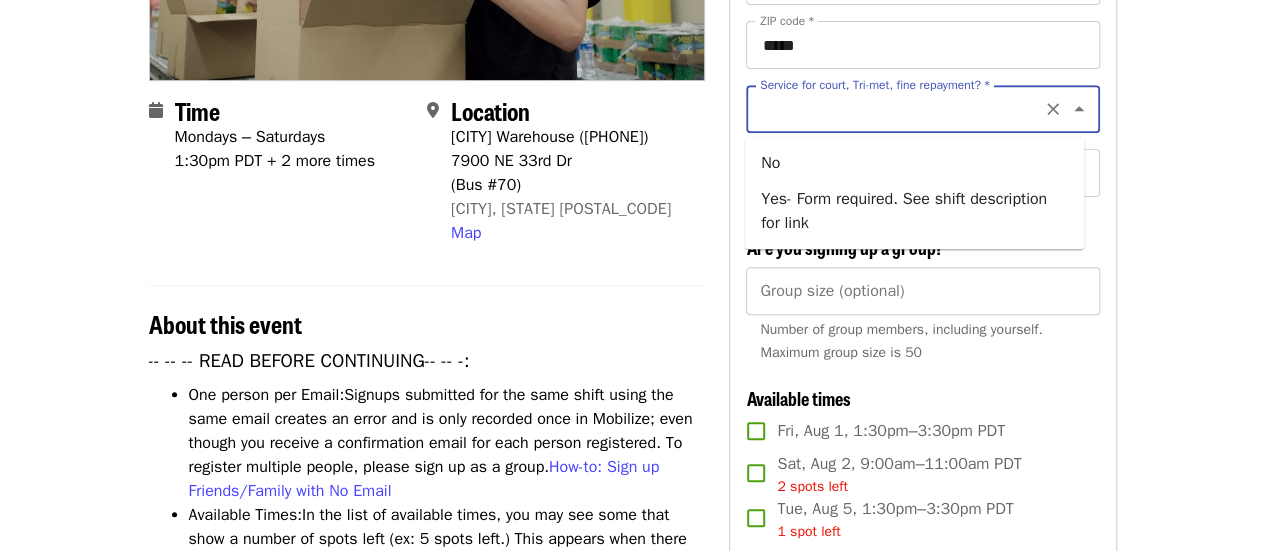 click on "Service for court, Tri-met, fine repayment?   *" at bounding box center (898, 109) 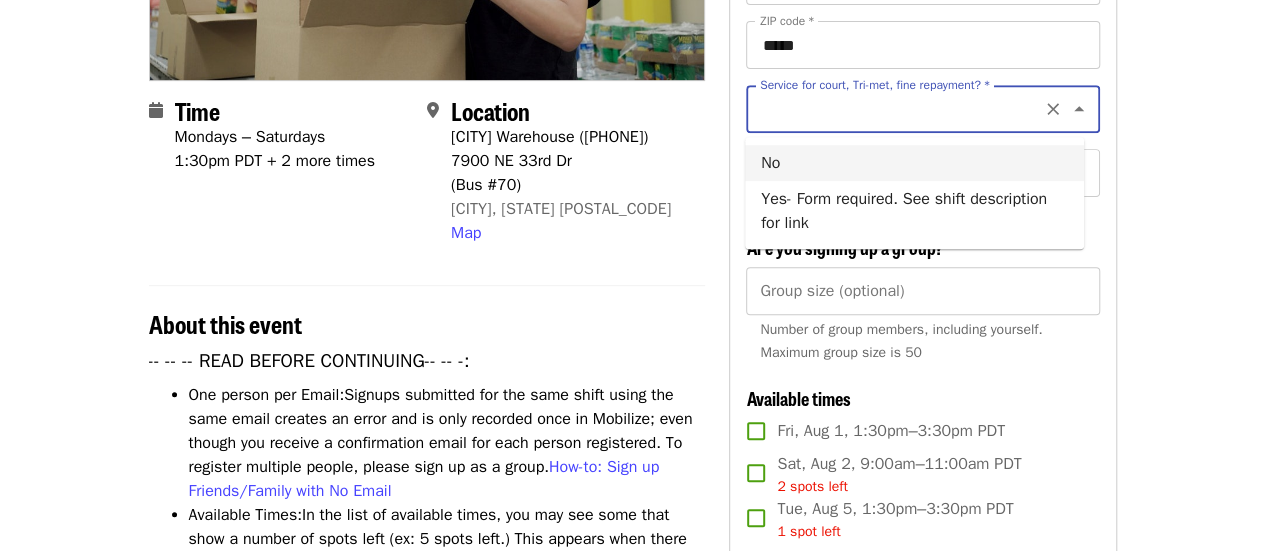 click on "No" at bounding box center [914, 163] 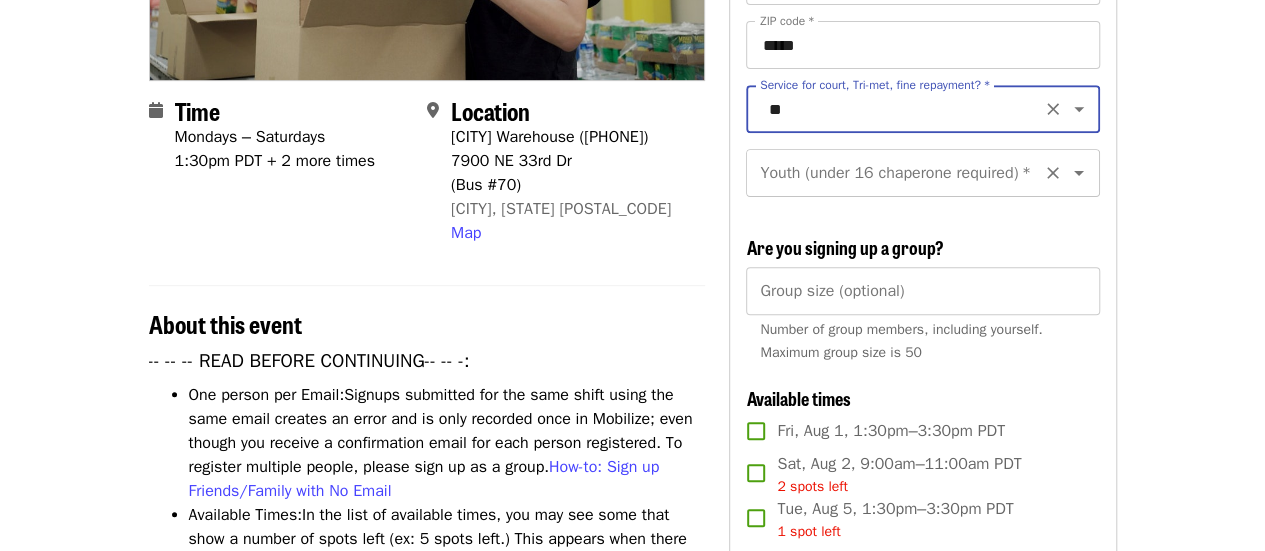 click on "Youth (under 16 chaperone required)   * Youth (under 16 chaperone required)  *" at bounding box center [922, 173] 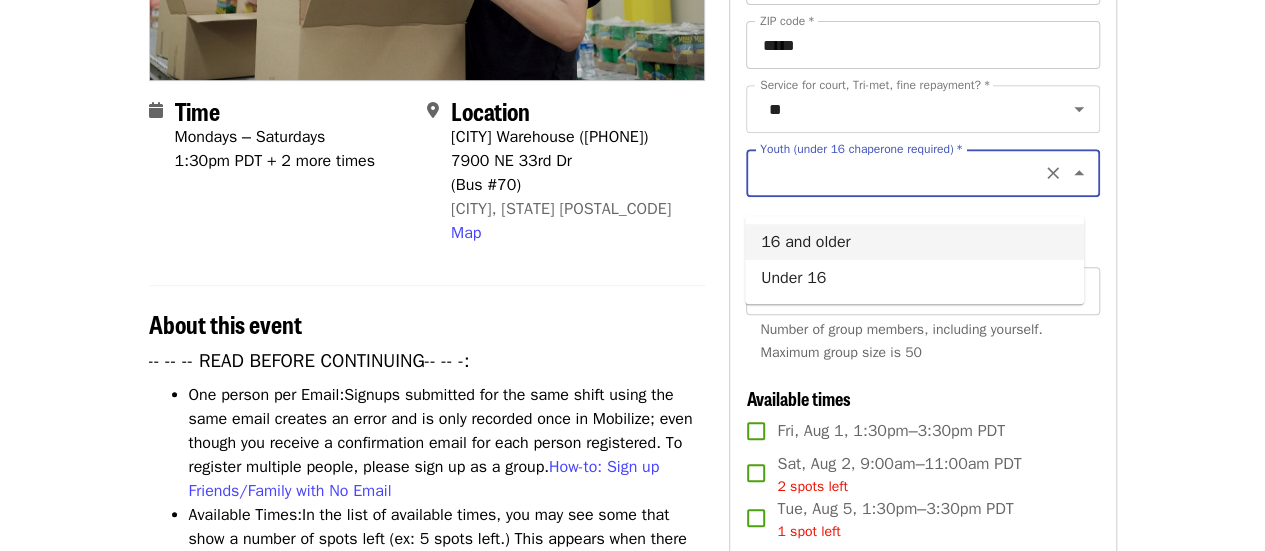 click on "16 and older" at bounding box center [914, 242] 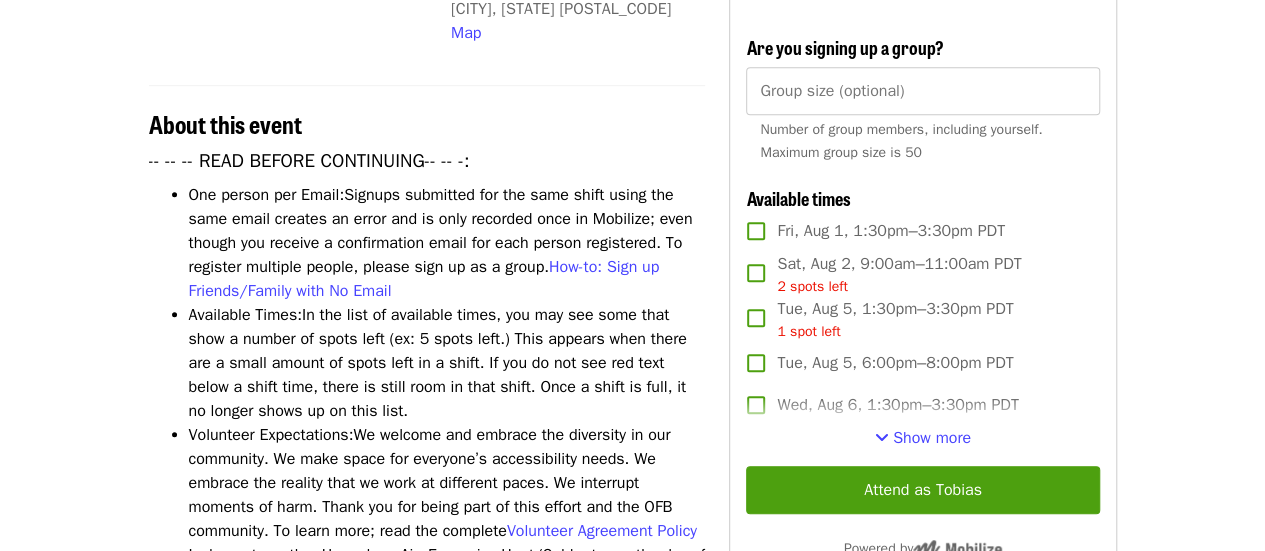 scroll, scrollTop: 700, scrollLeft: 0, axis: vertical 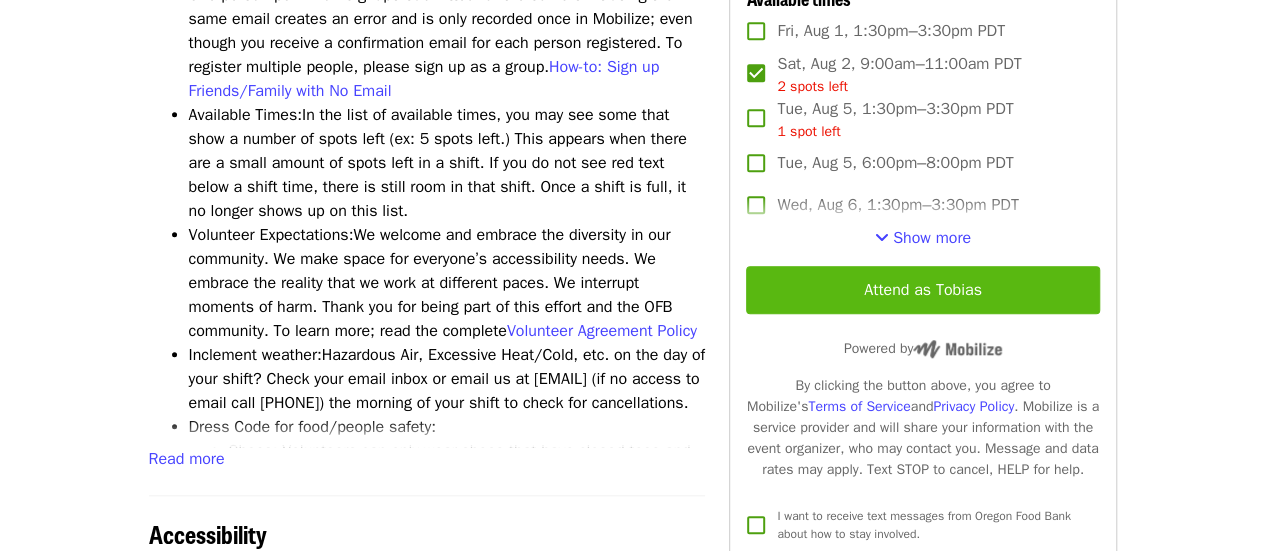 click on "Attend as Tobias" at bounding box center [922, 290] 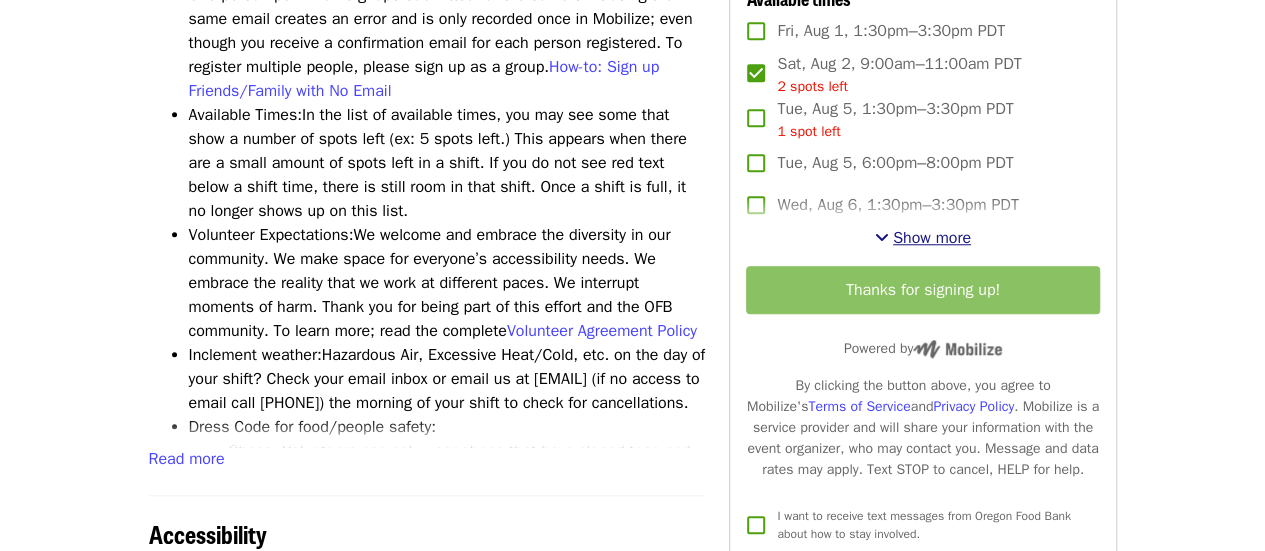 click at bounding box center (882, 237) 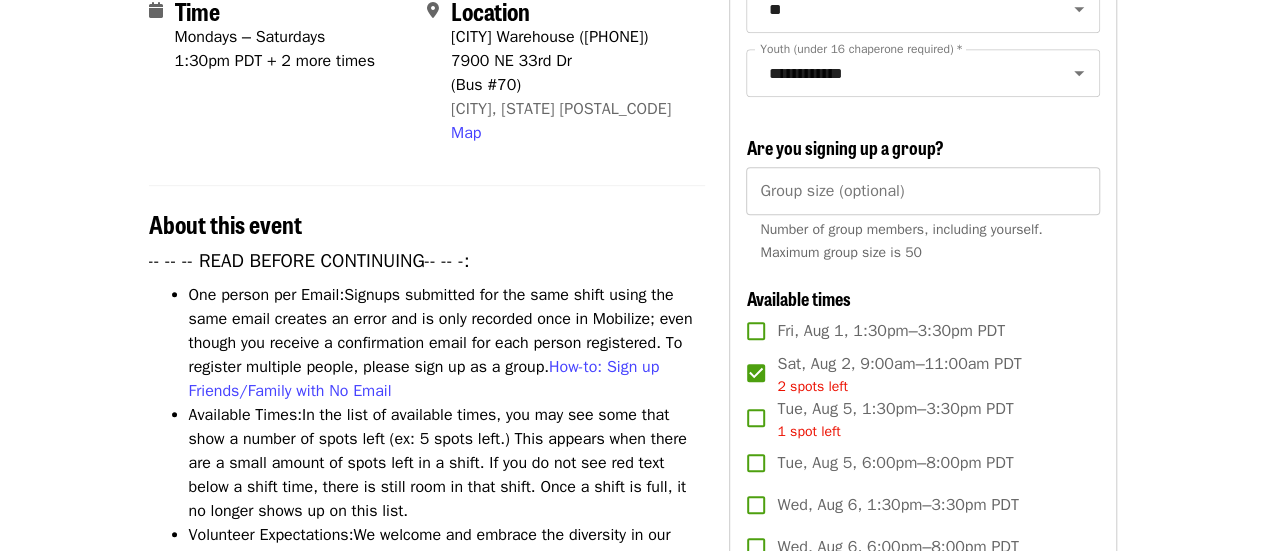 scroll, scrollTop: 0, scrollLeft: 0, axis: both 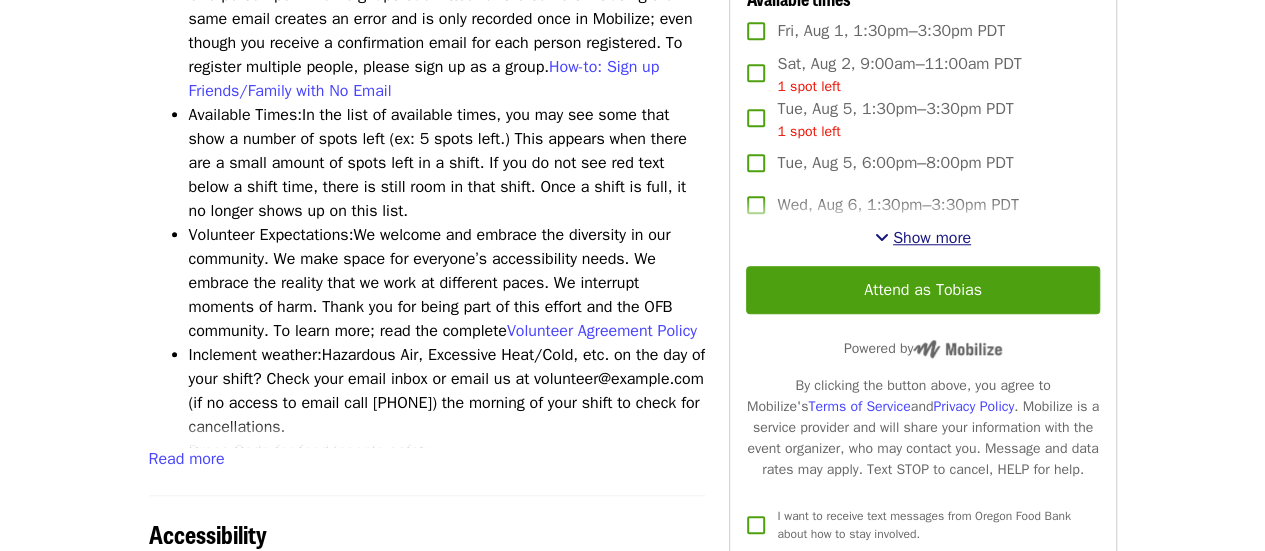 click on "Show more" at bounding box center [932, 238] 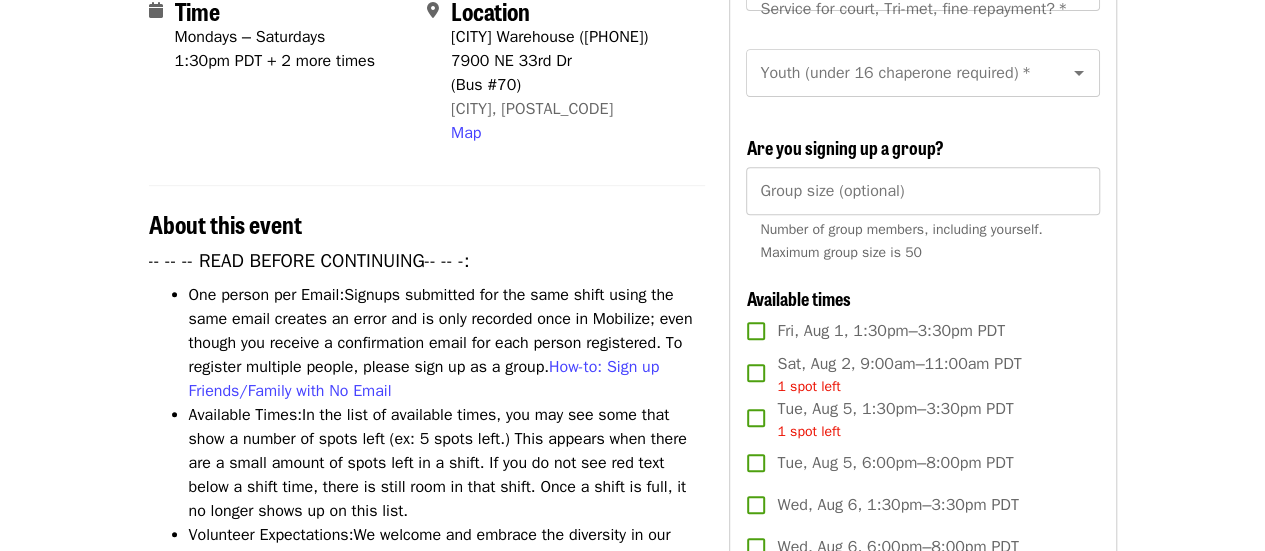 scroll, scrollTop: 600, scrollLeft: 0, axis: vertical 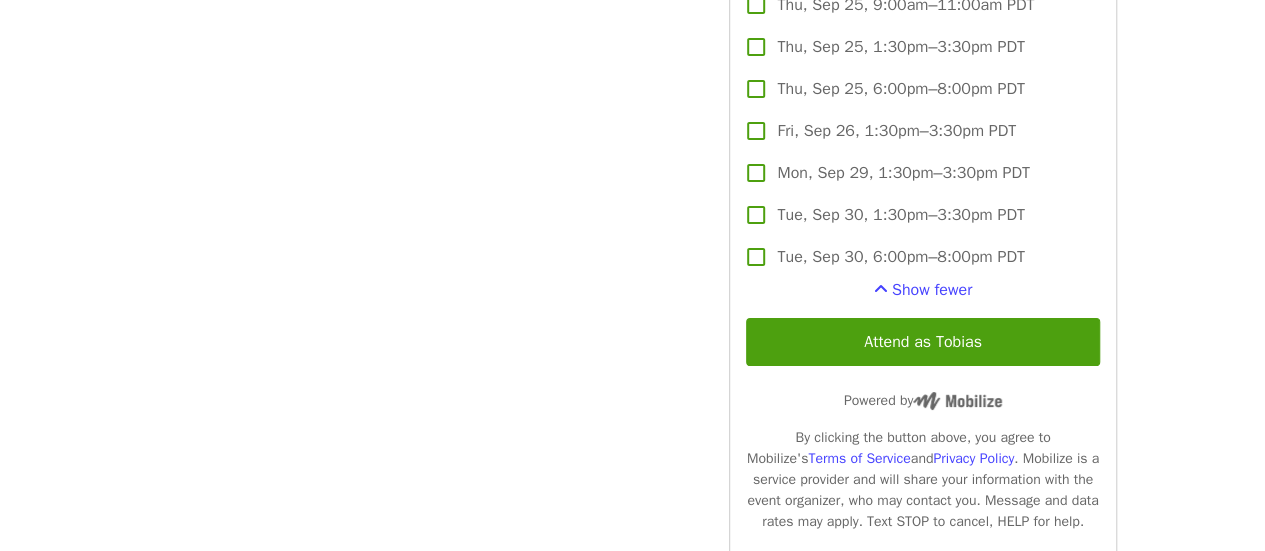 click on "Show fewer" at bounding box center (932, 290) 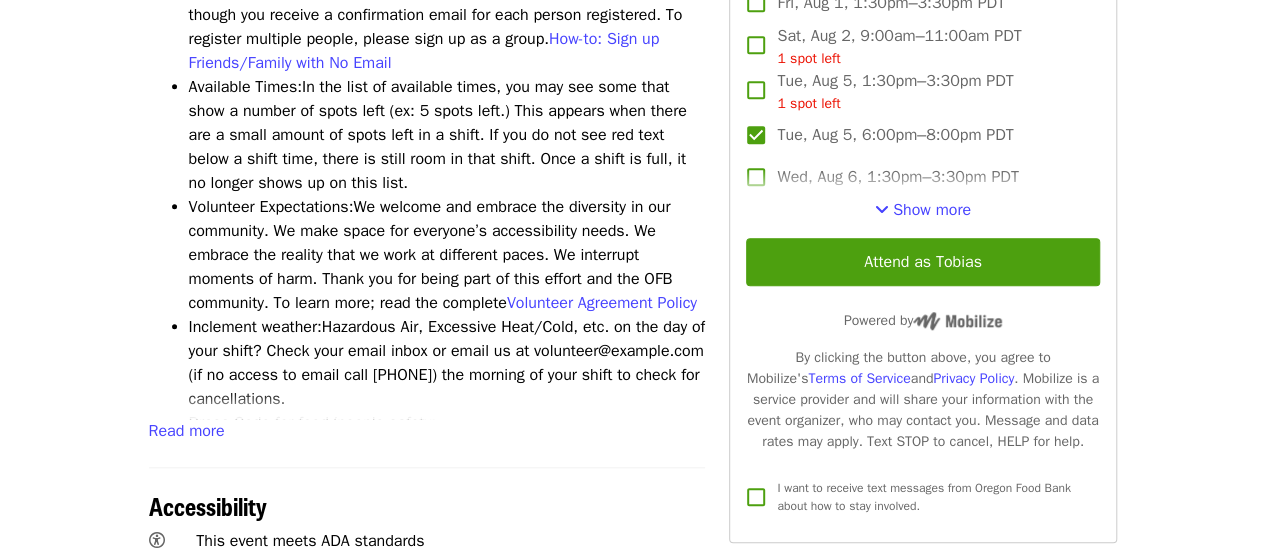 scroll, scrollTop: 728, scrollLeft: 0, axis: vertical 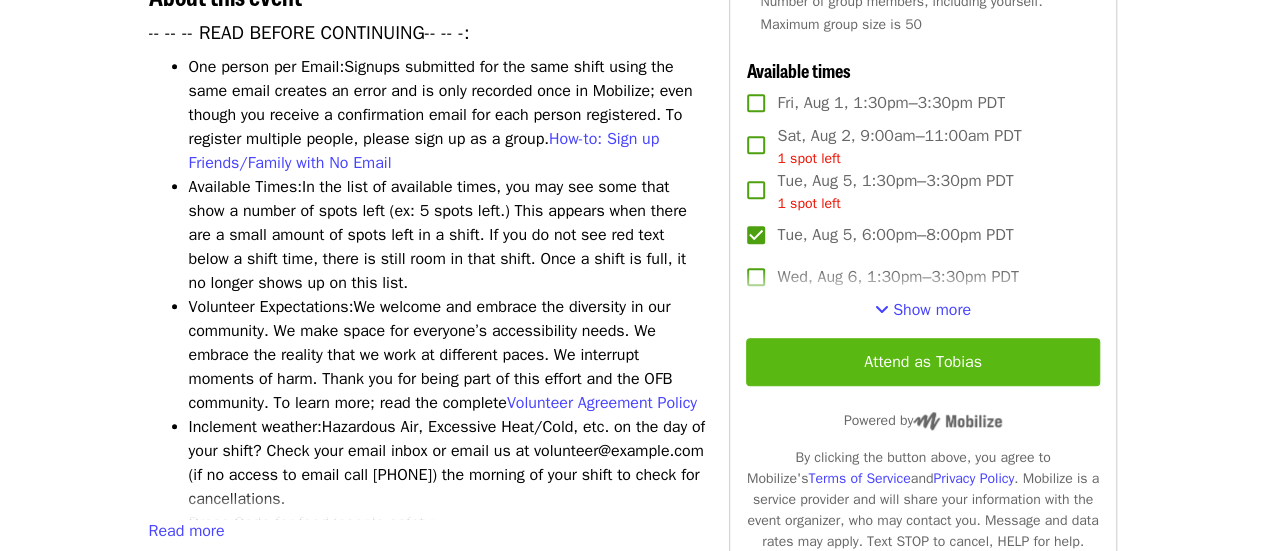 click on "Attend as Tobias" at bounding box center [922, 362] 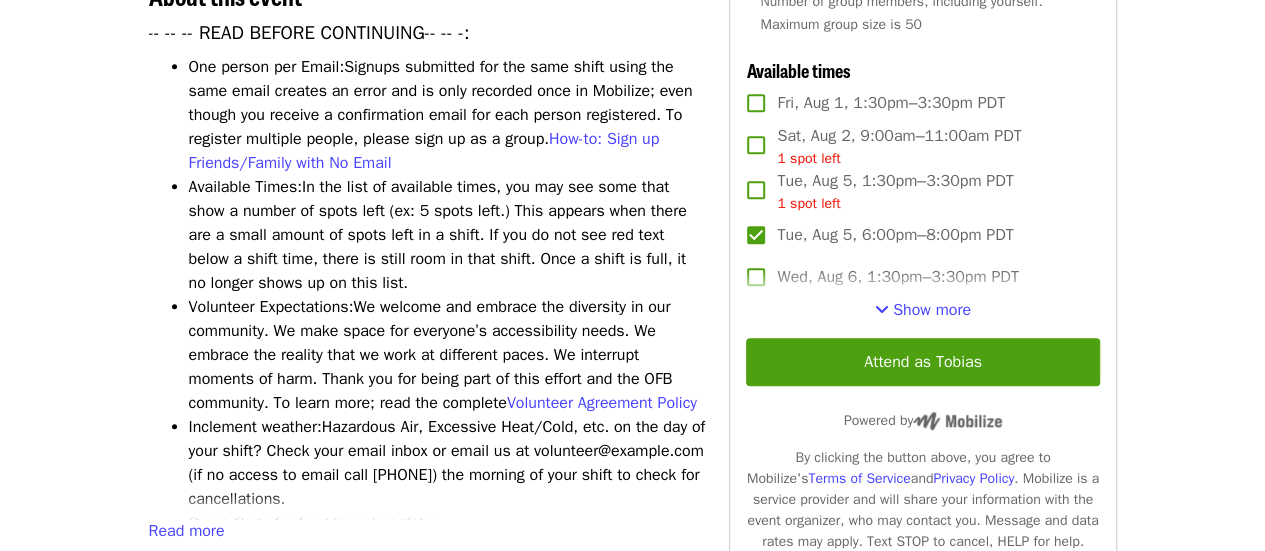 scroll, scrollTop: 484, scrollLeft: 0, axis: vertical 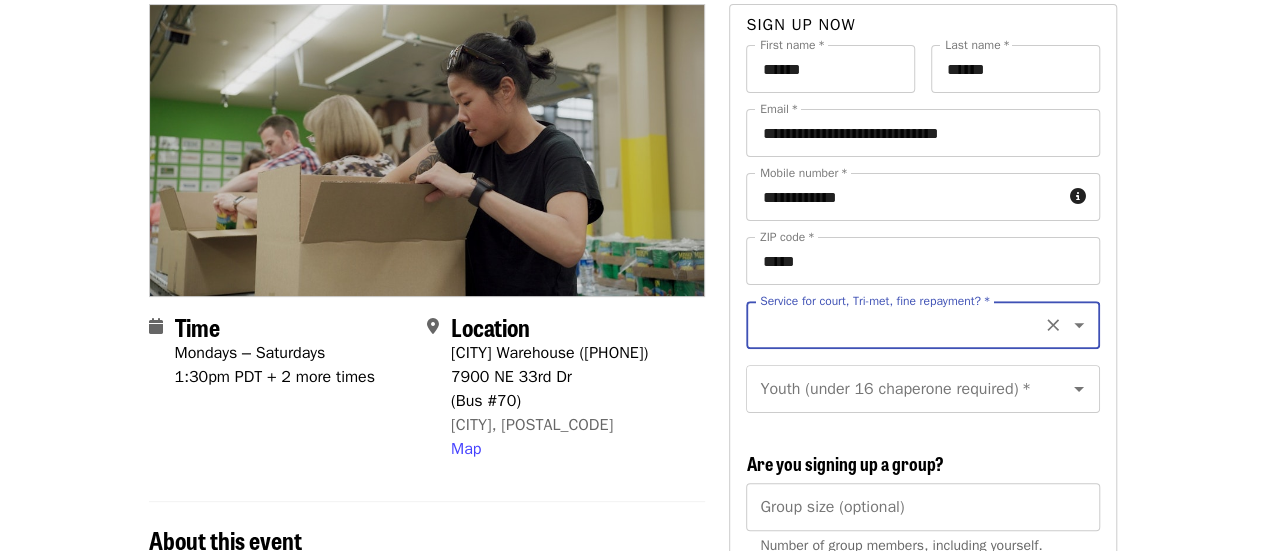 click on "Service for court, Tri-met, fine repayment?   *" at bounding box center (898, 325) 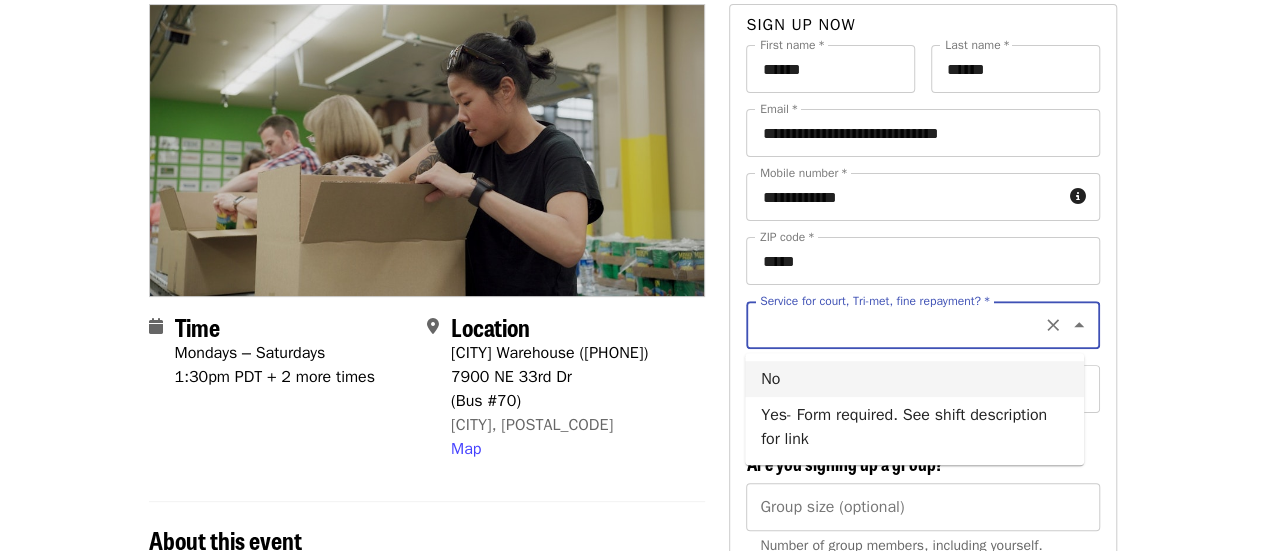 click on "No" at bounding box center [914, 379] 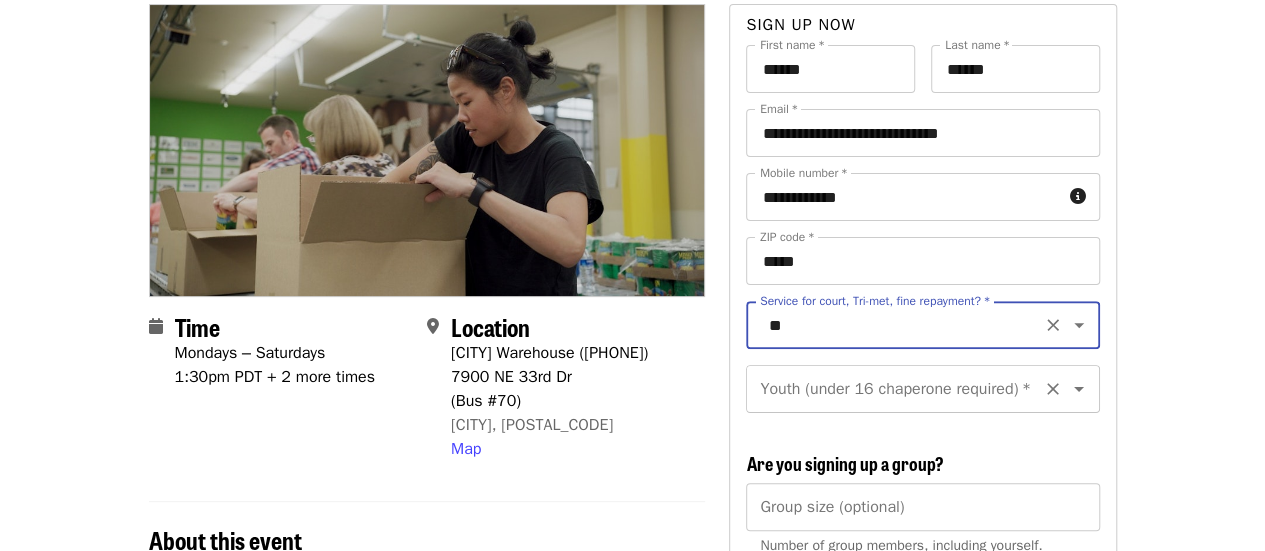 click on "Youth (under 16 chaperone required)   *" at bounding box center [898, 389] 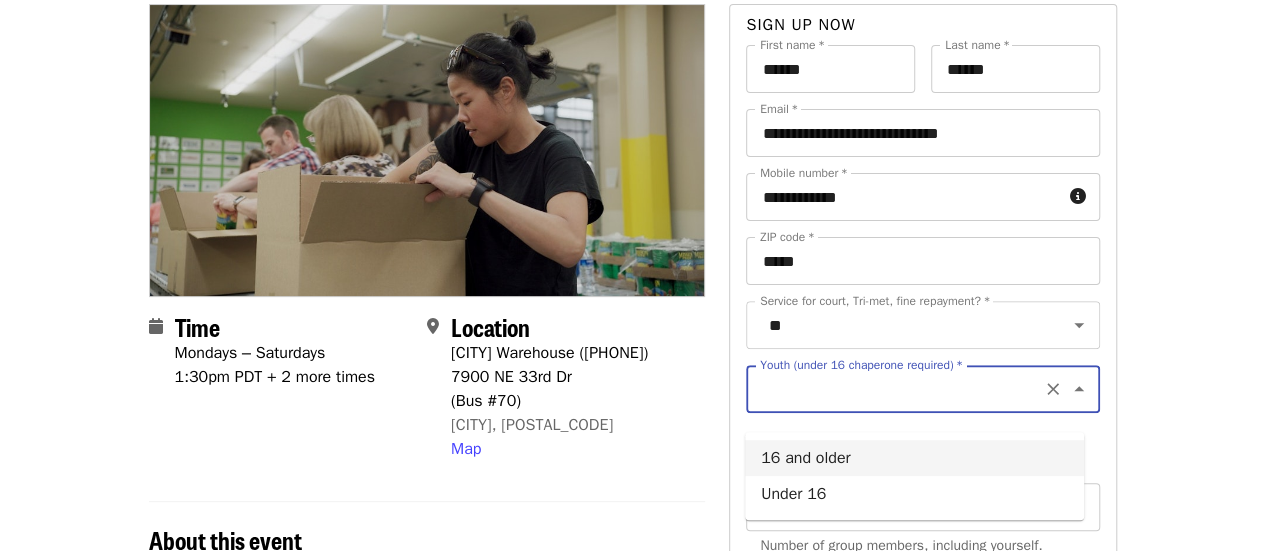 click on "16 and older" at bounding box center [914, 458] 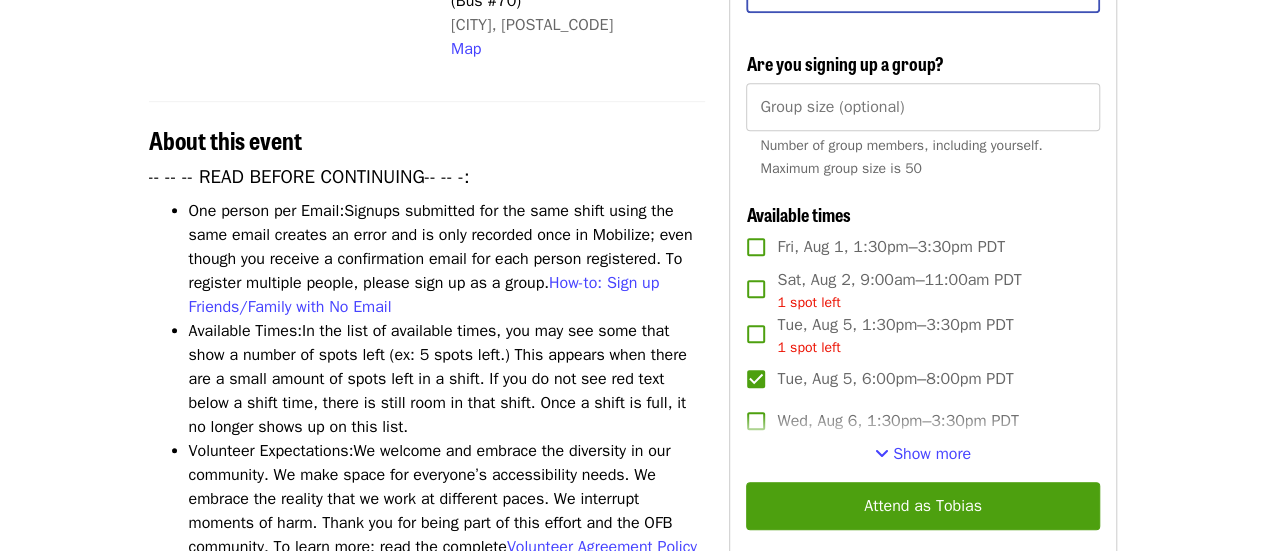 scroll, scrollTop: 784, scrollLeft: 0, axis: vertical 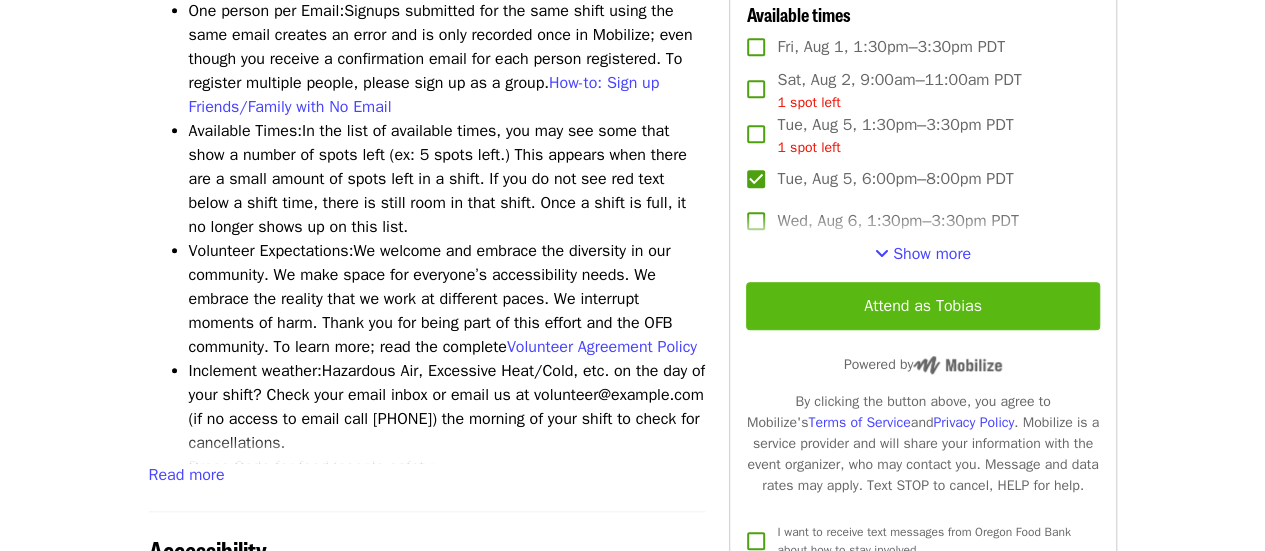 click on "Attend as Tobias" at bounding box center [922, 306] 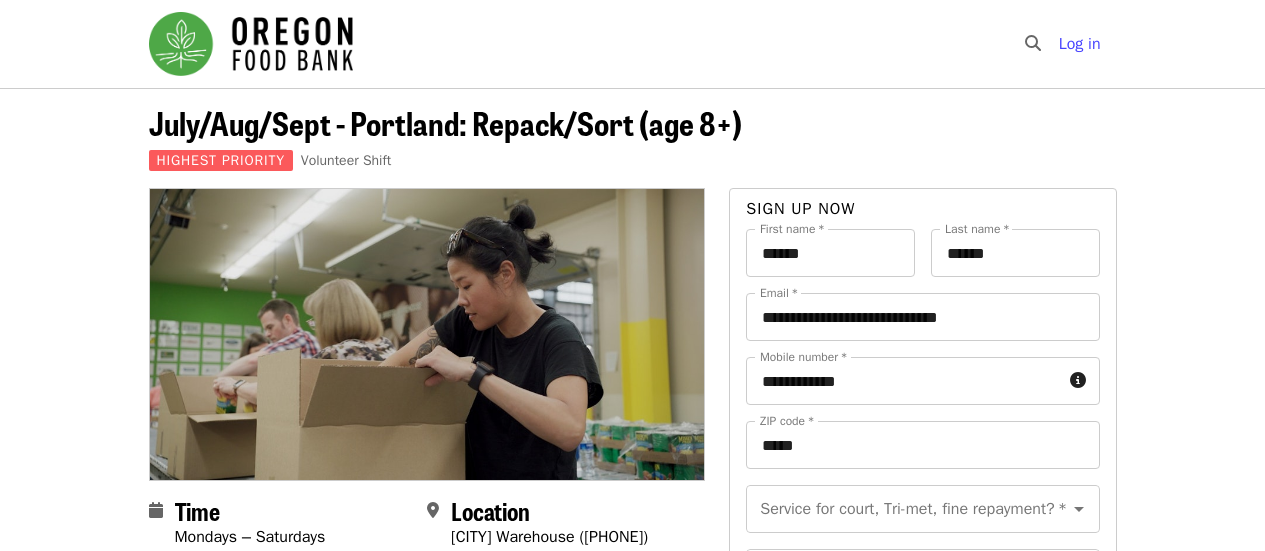 scroll, scrollTop: 784, scrollLeft: 0, axis: vertical 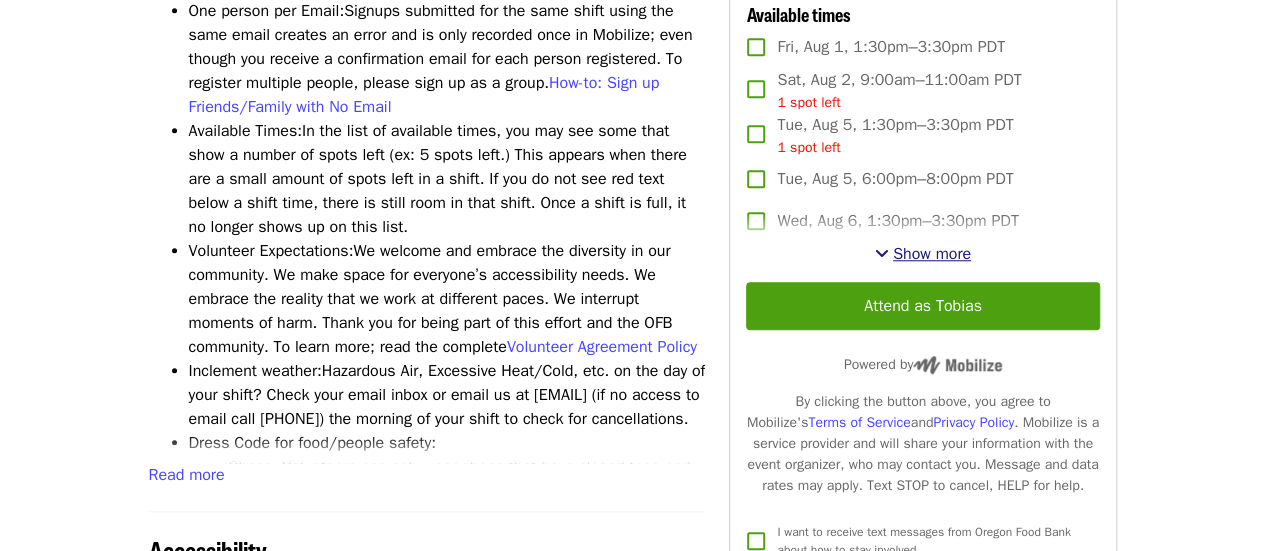 click on "Show more" at bounding box center (932, 254) 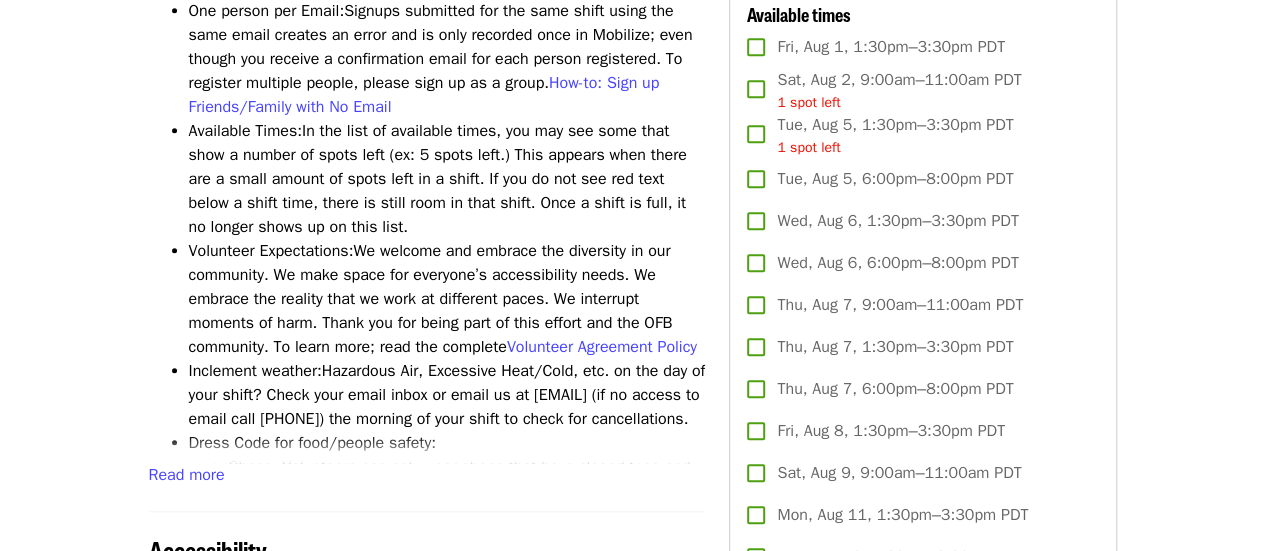 scroll, scrollTop: 884, scrollLeft: 0, axis: vertical 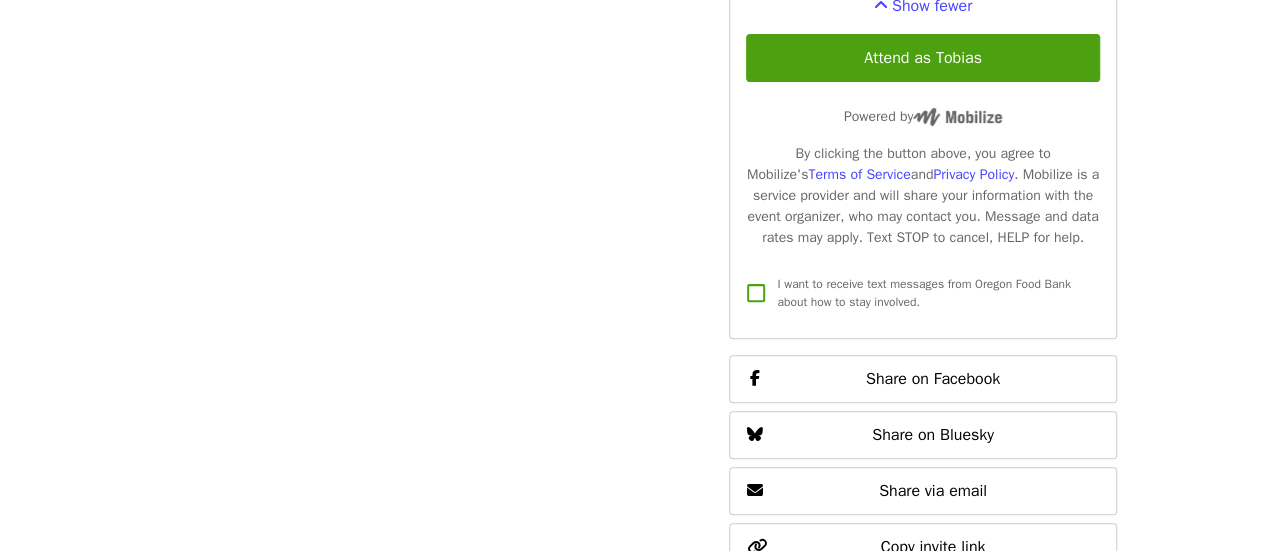 click on "Attend as Tobias" at bounding box center [922, 58] 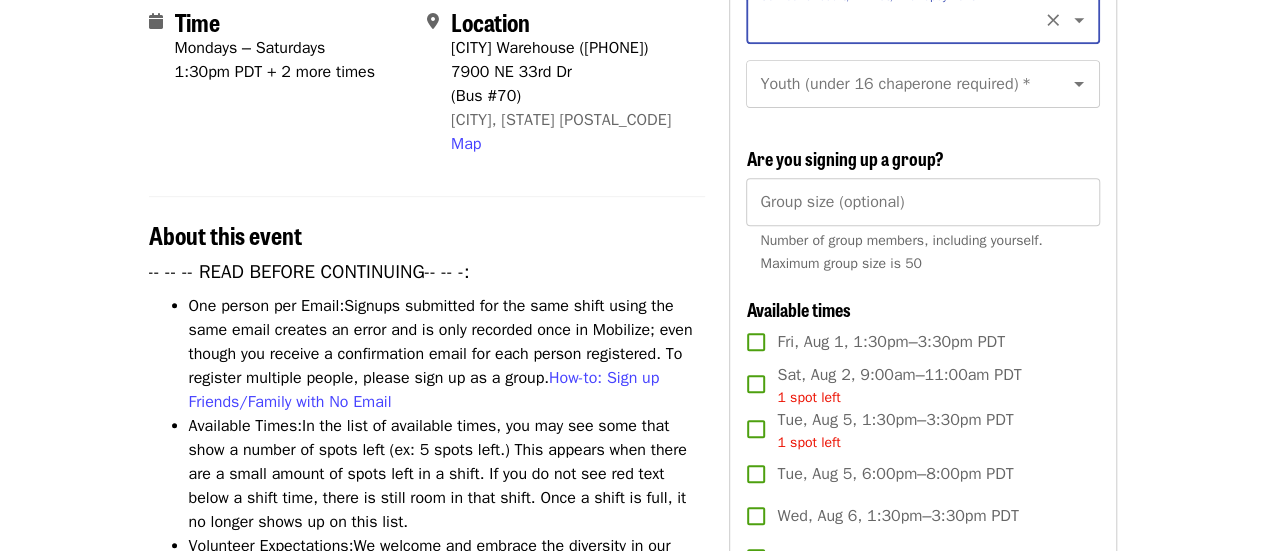 scroll, scrollTop: 189, scrollLeft: 0, axis: vertical 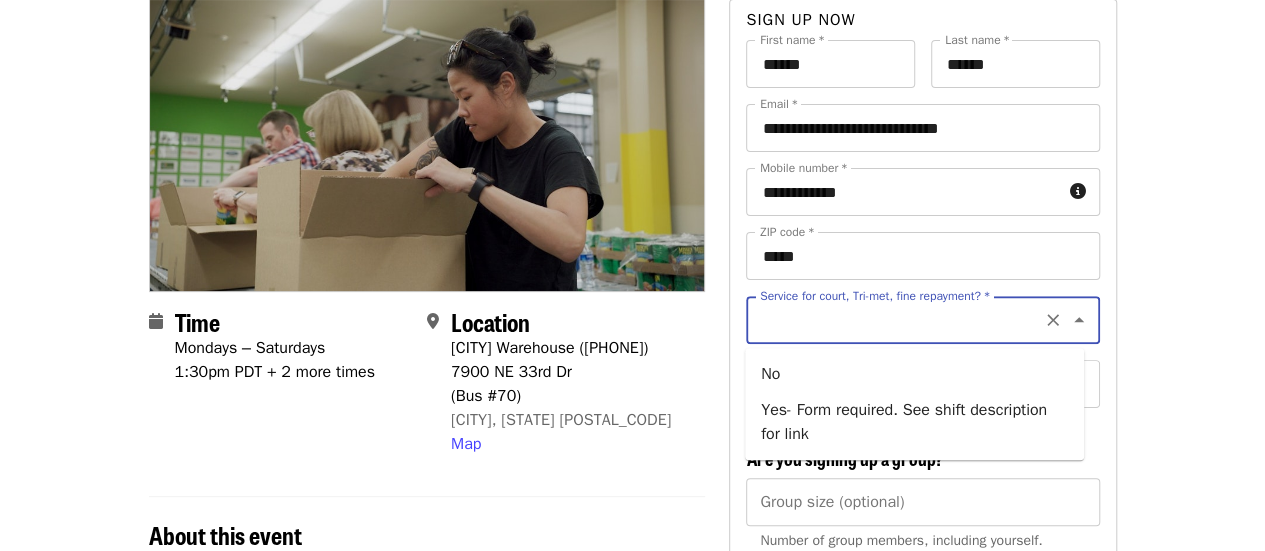 click on "Service for court, Tri-met, fine repayment?   *" at bounding box center [898, 320] 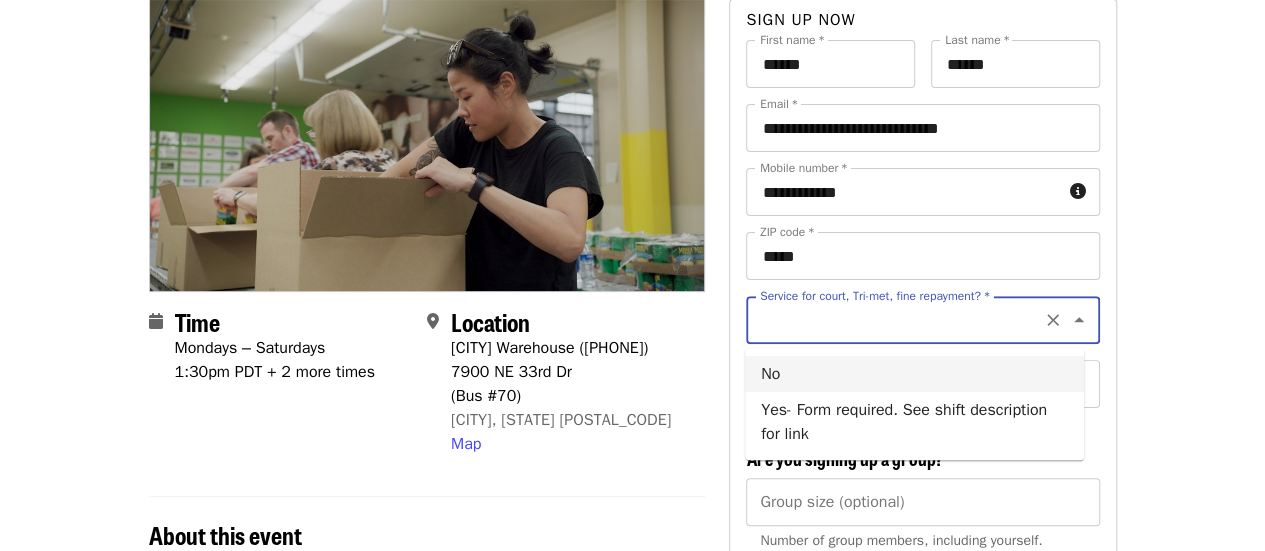 click on "No" at bounding box center (914, 374) 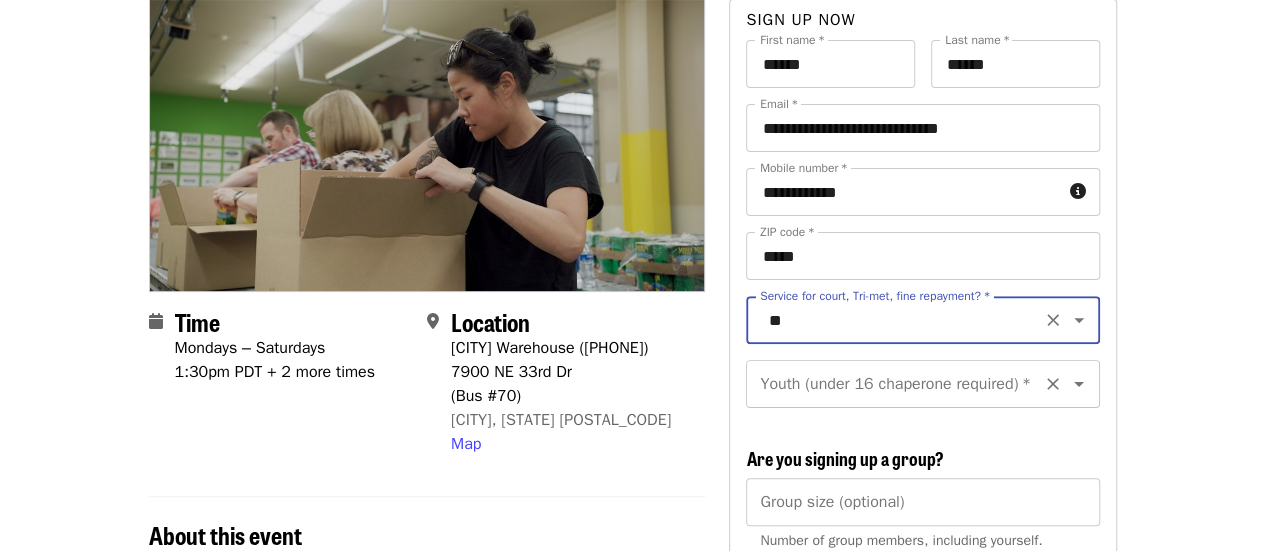 click on "Youth (under 16 chaperone required)   *" at bounding box center (898, 384) 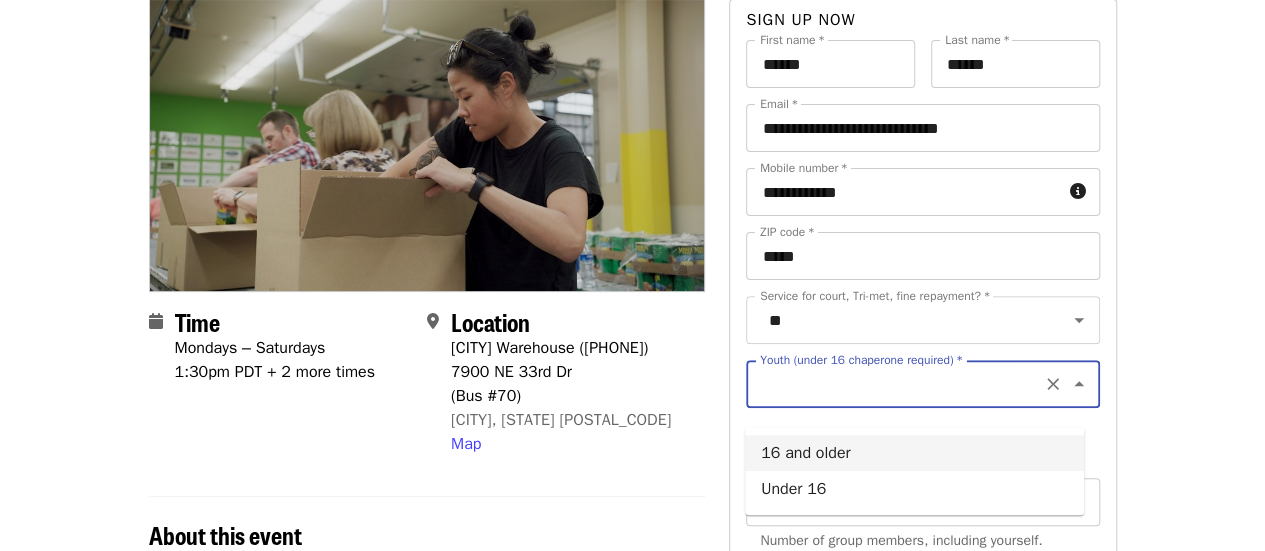 click on "16 and older" at bounding box center [914, 453] 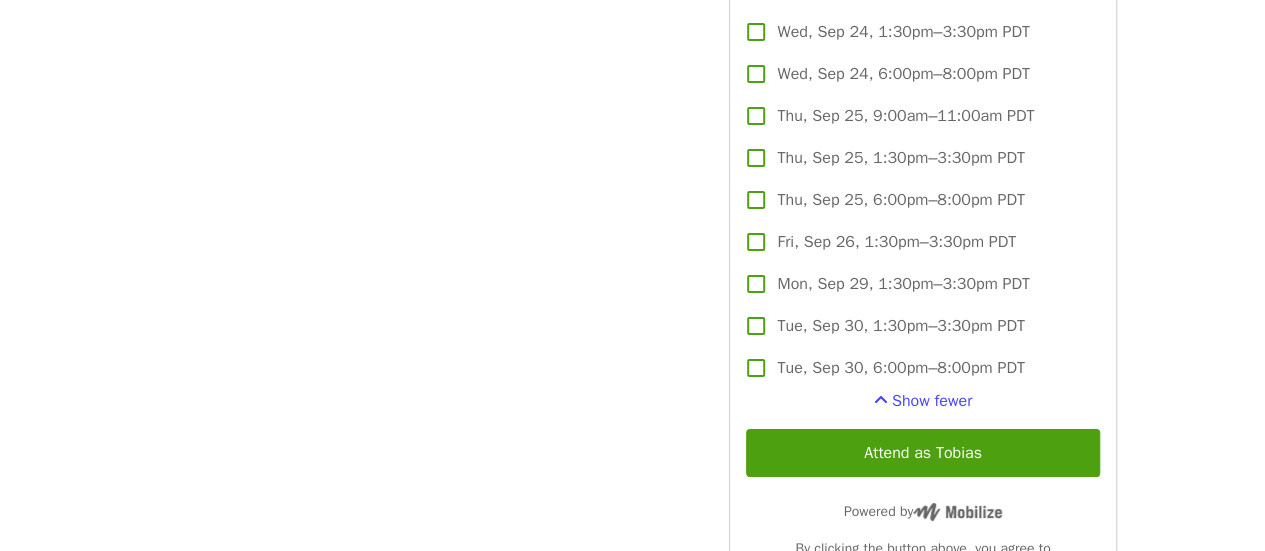 scroll, scrollTop: 3889, scrollLeft: 0, axis: vertical 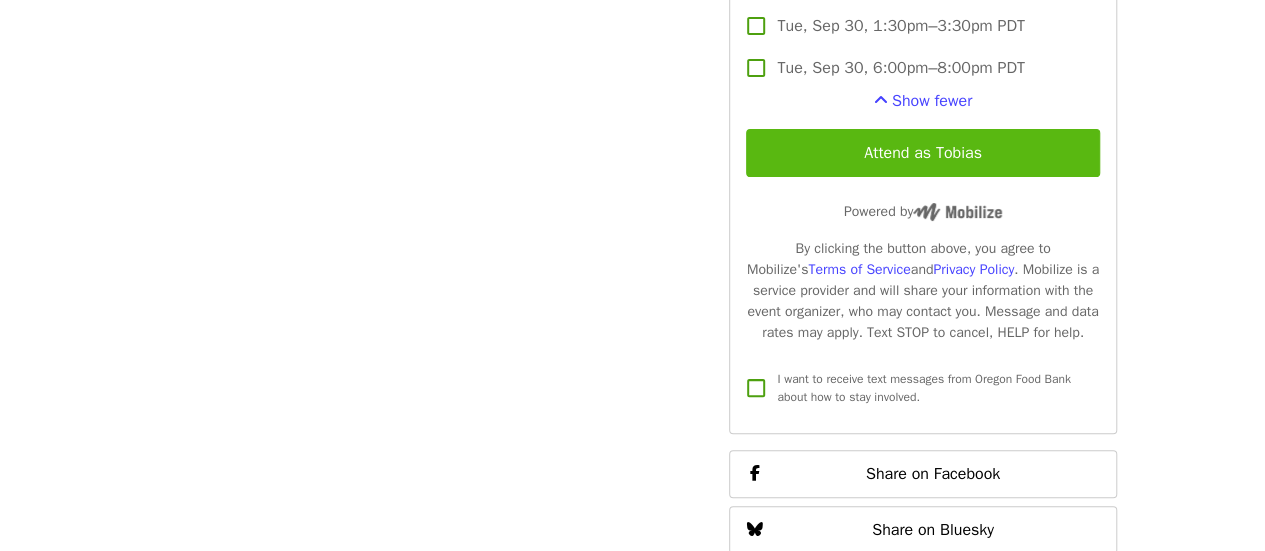 click on "Attend as Tobias" at bounding box center (922, 153) 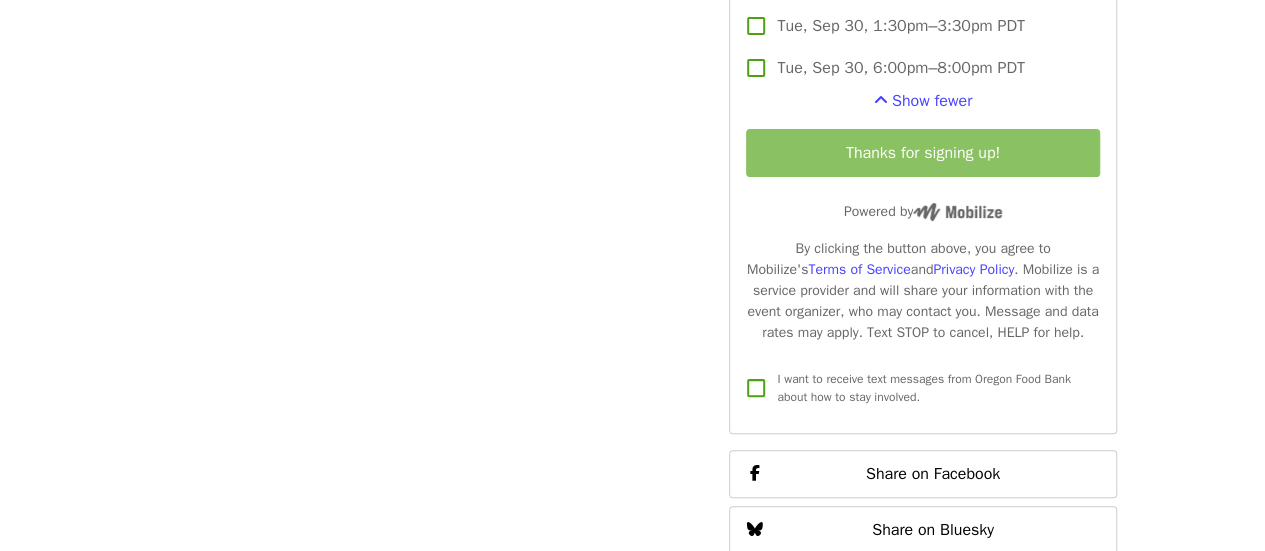 scroll, scrollTop: 3389, scrollLeft: 0, axis: vertical 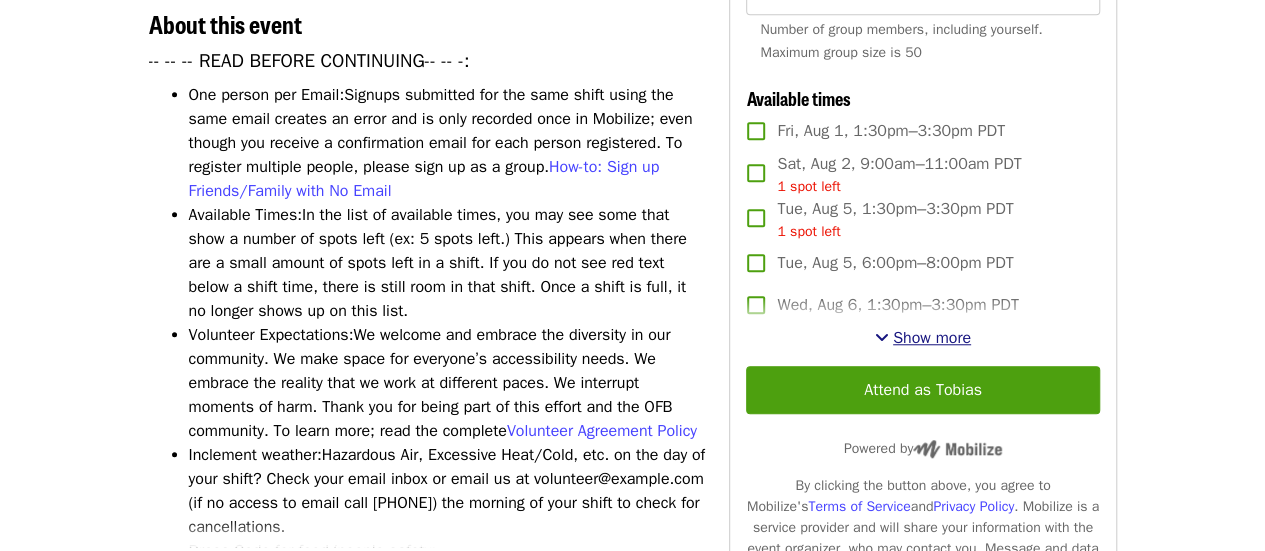 click on "Show more" at bounding box center [932, 338] 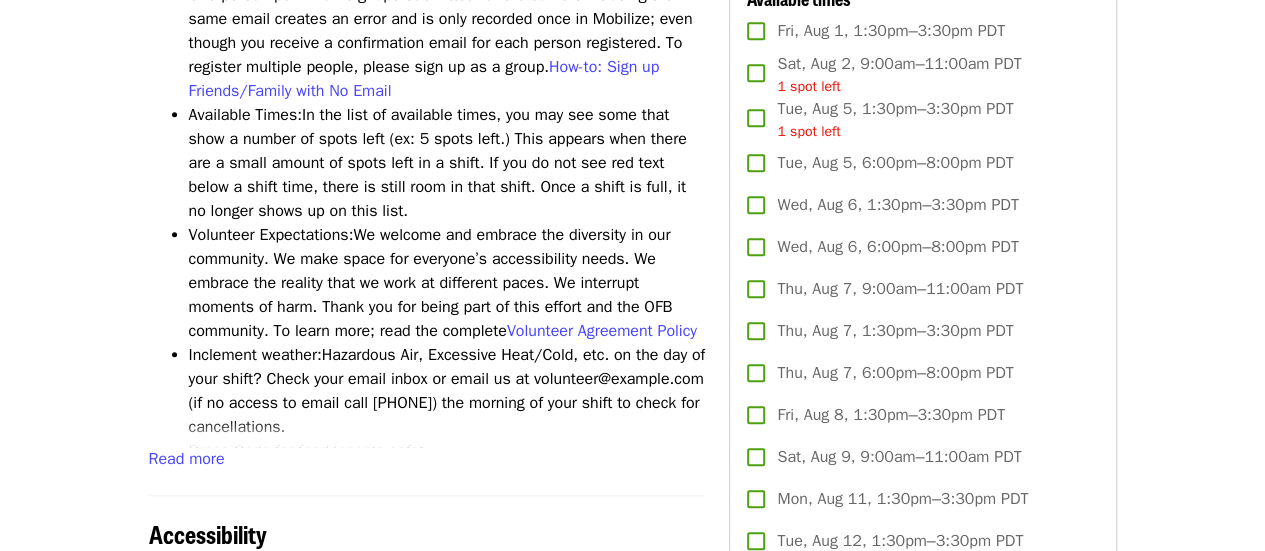 scroll, scrollTop: 900, scrollLeft: 0, axis: vertical 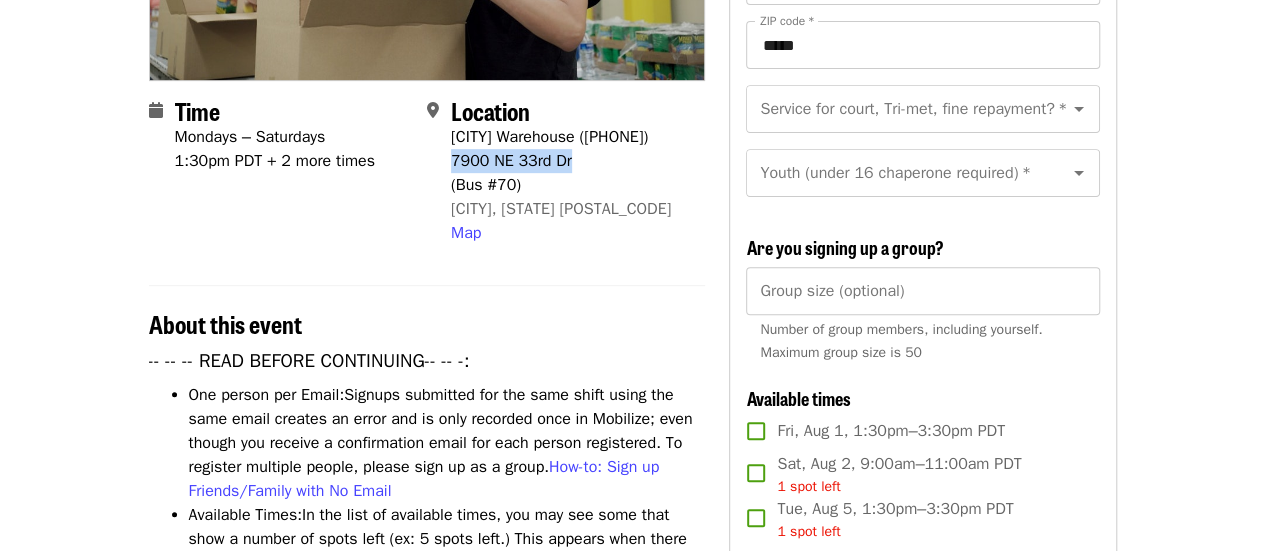 drag, startPoint x: 450, startPoint y: 185, endPoint x: 573, endPoint y: 181, distance: 123.065025 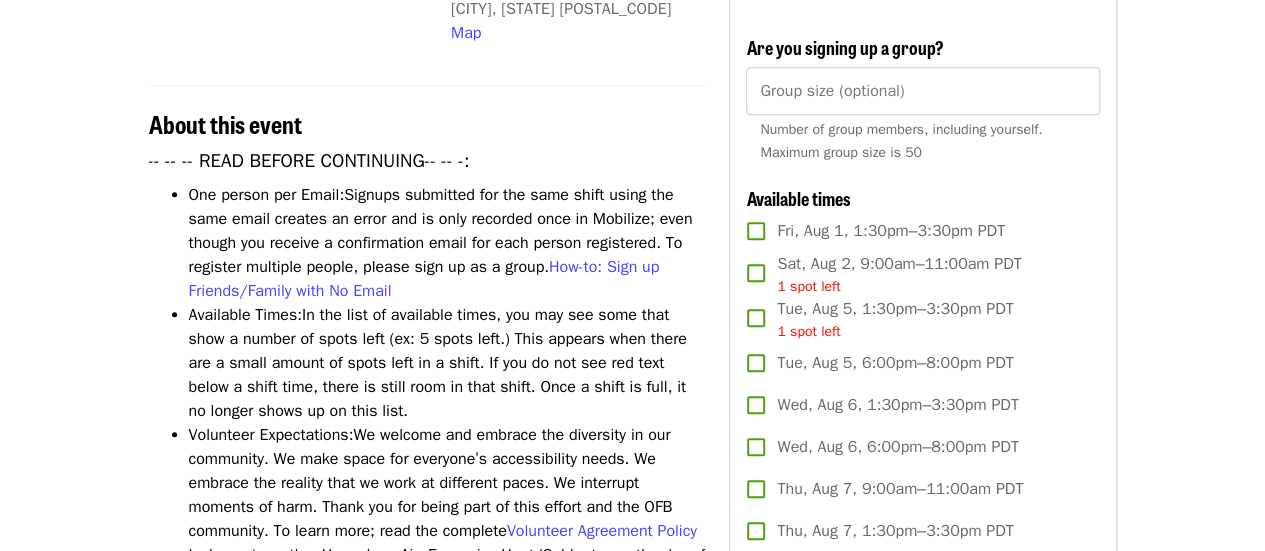 scroll, scrollTop: 700, scrollLeft: 0, axis: vertical 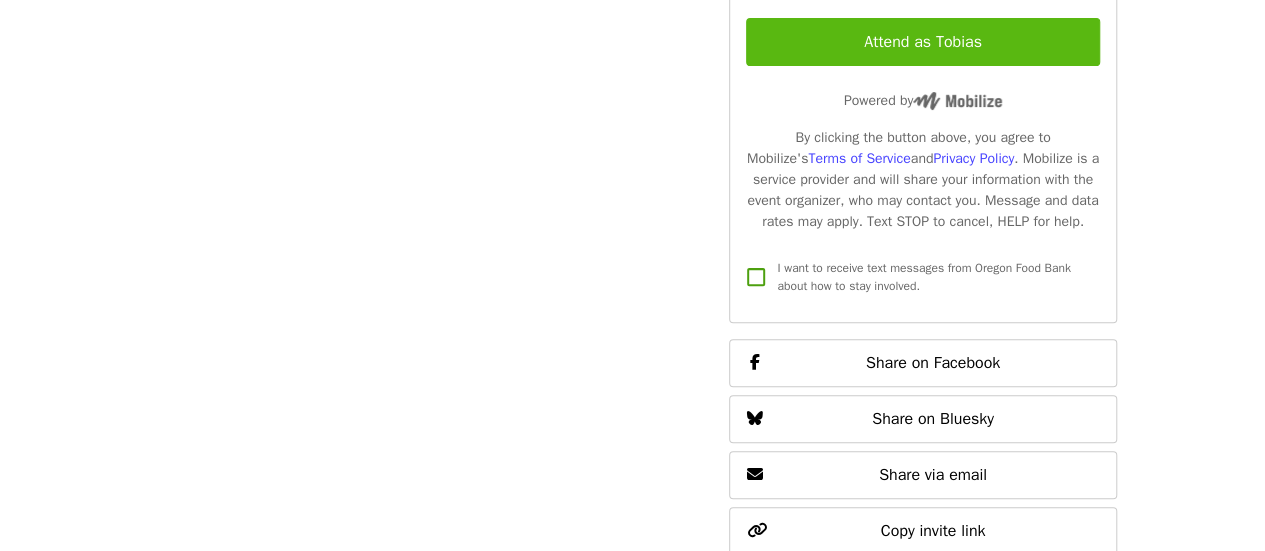 click on "Attend as Tobias" at bounding box center (922, 42) 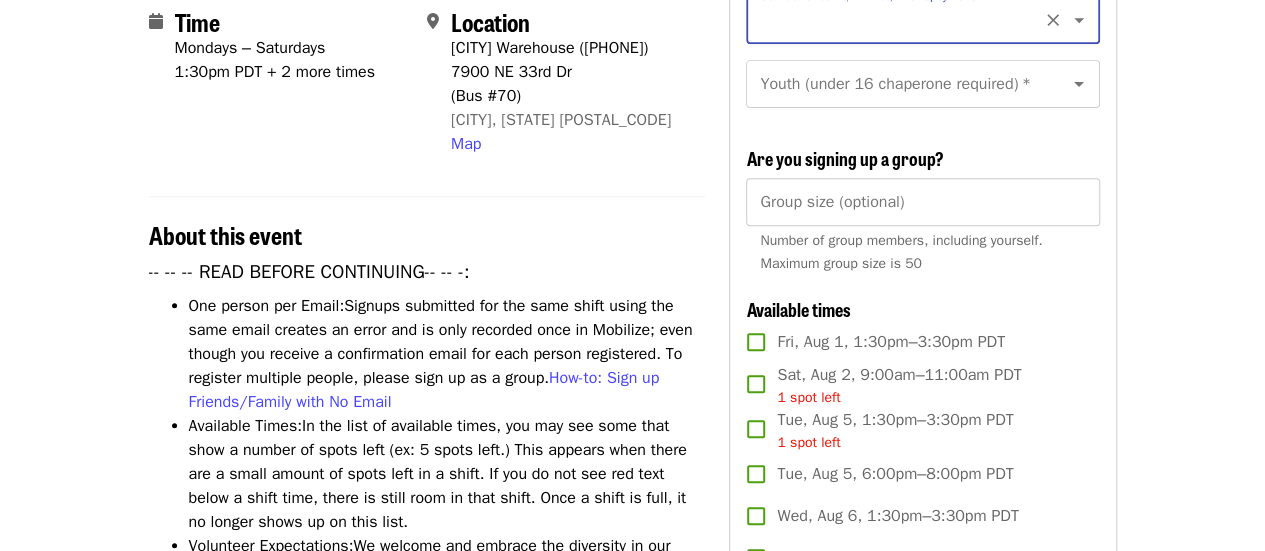 scroll, scrollTop: 189, scrollLeft: 0, axis: vertical 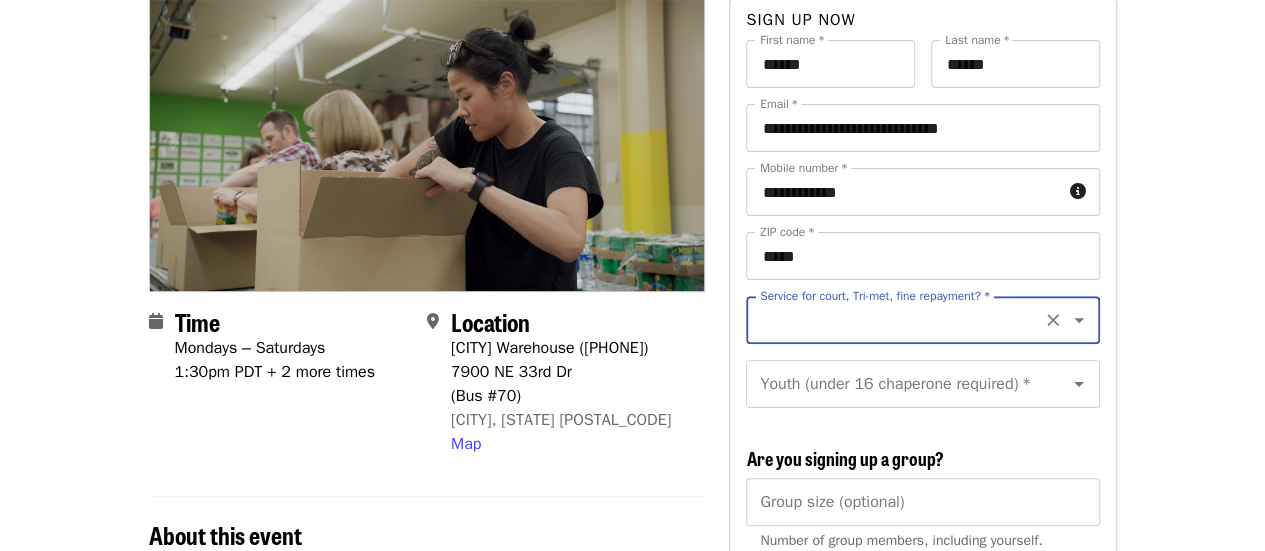 click on "Service for court, Tri-met, fine repayment?   *" at bounding box center [898, 320] 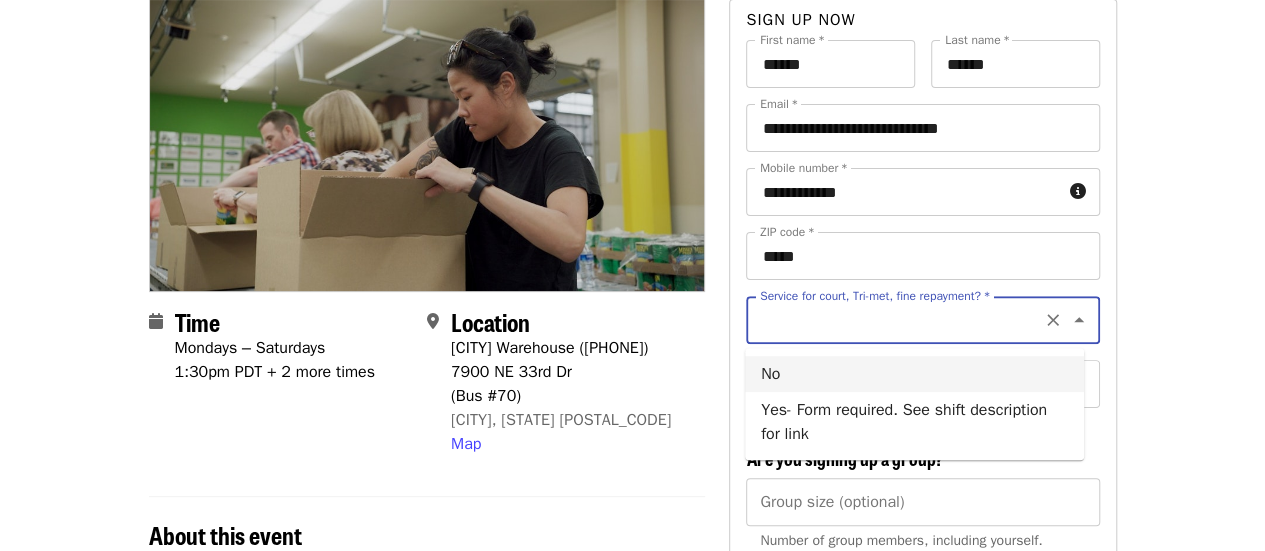 click on "No" at bounding box center (914, 374) 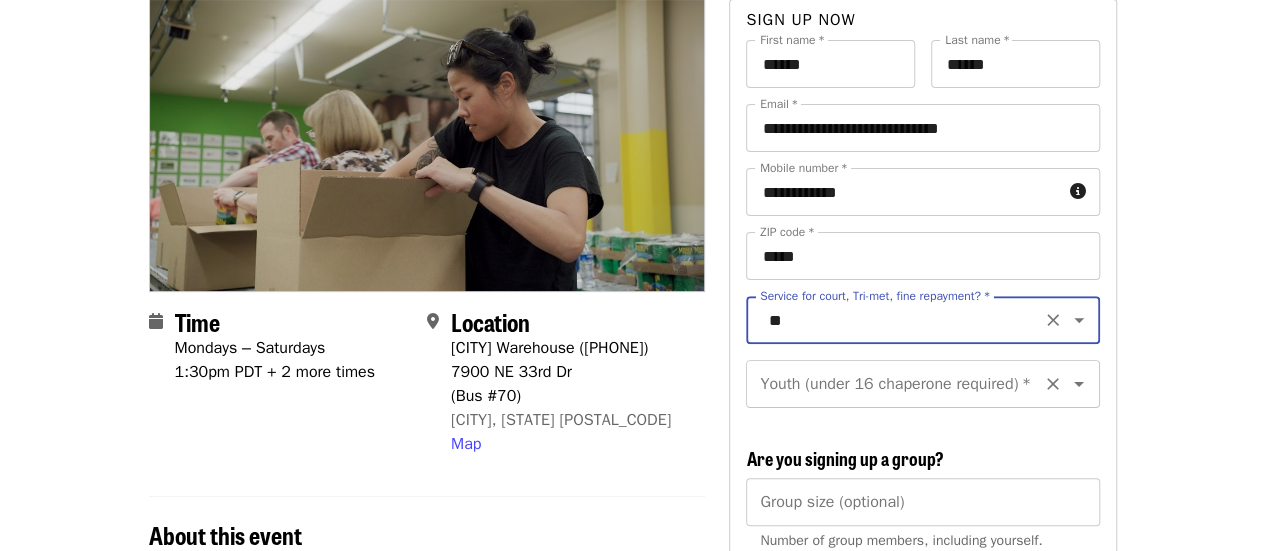 click on "Youth (under 16 chaperone required)   * Youth (under 16 chaperone required)  *" at bounding box center [922, 384] 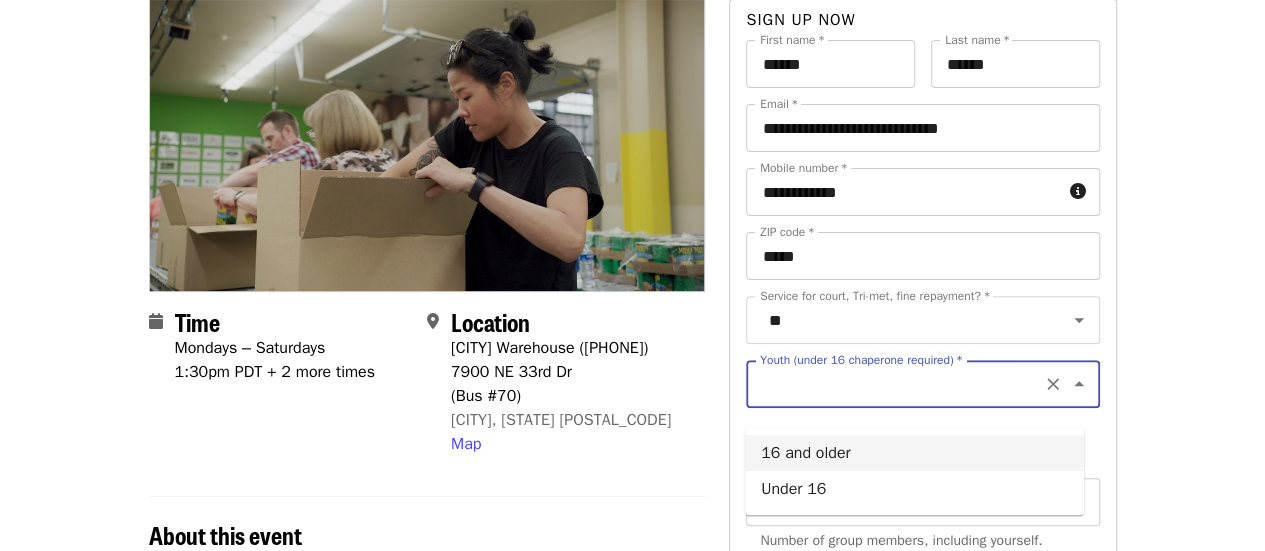 click on "16 and older" at bounding box center (914, 453) 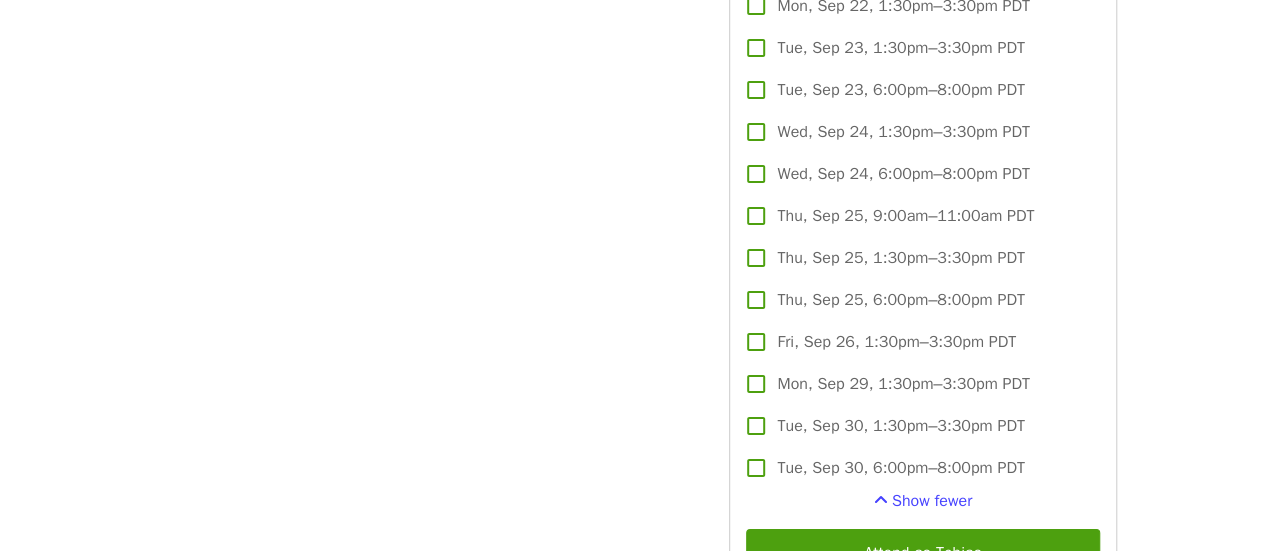 scroll, scrollTop: 3689, scrollLeft: 0, axis: vertical 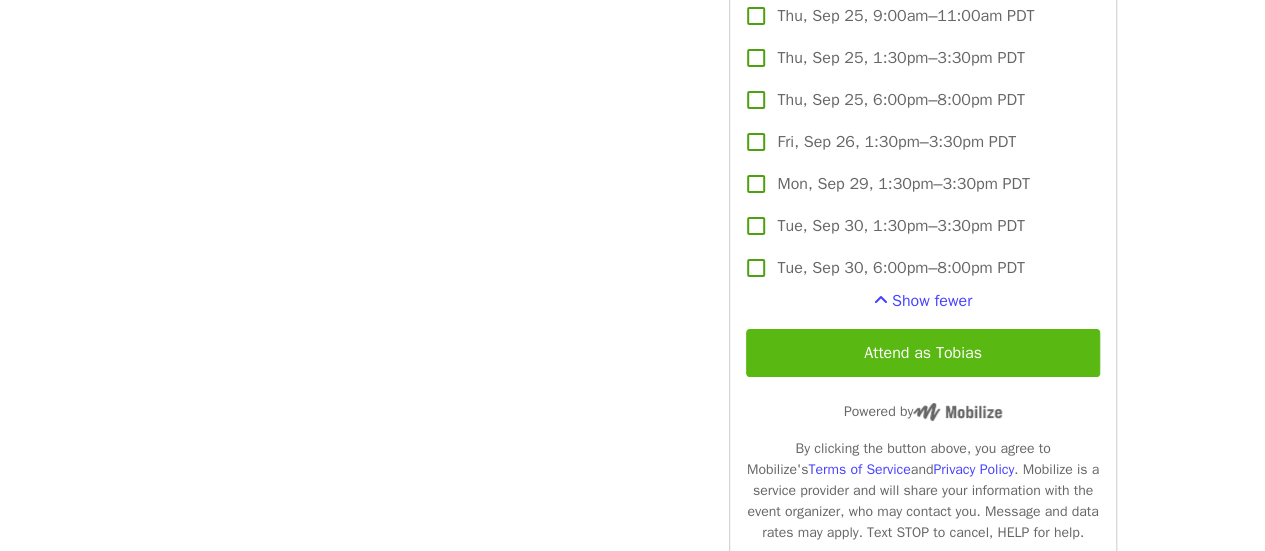click on "Attend as Tobias" at bounding box center [922, 353] 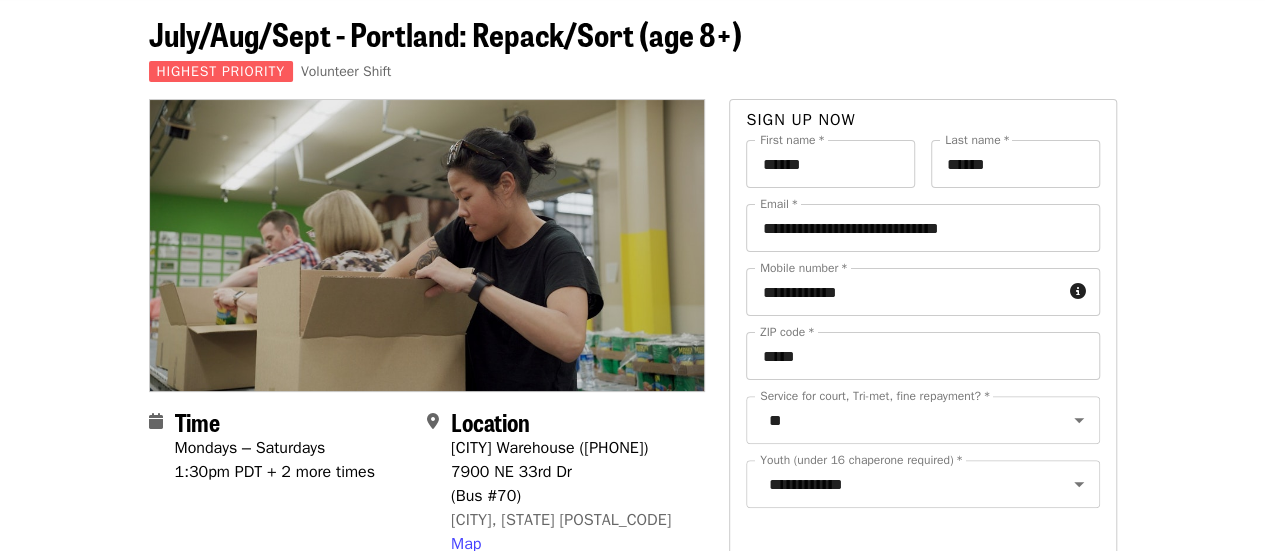 scroll, scrollTop: 0, scrollLeft: 0, axis: both 